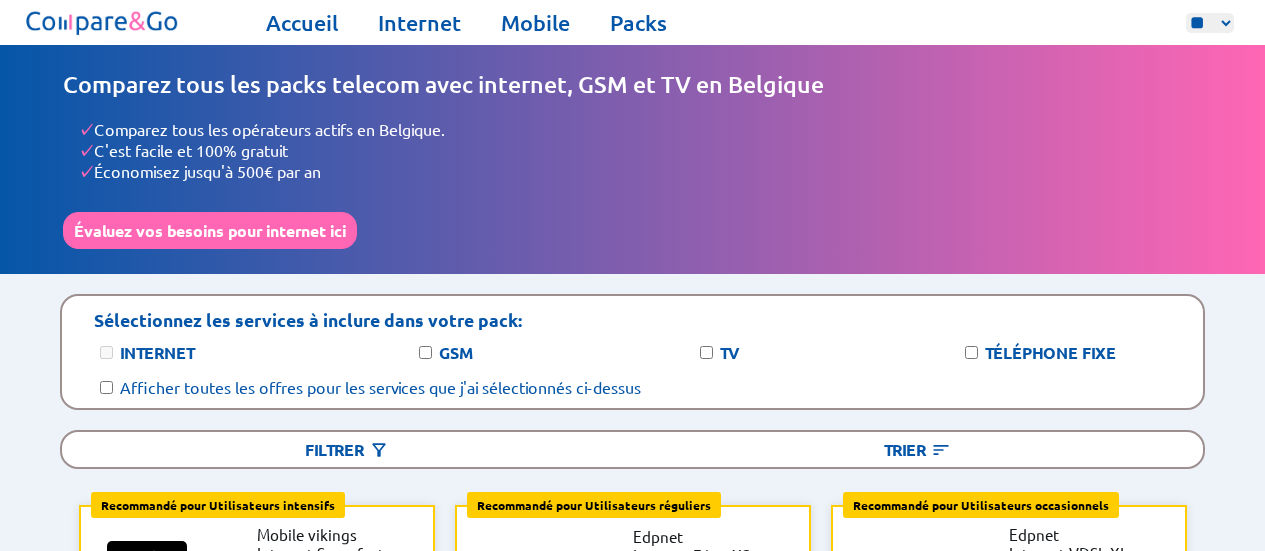 select on "**" 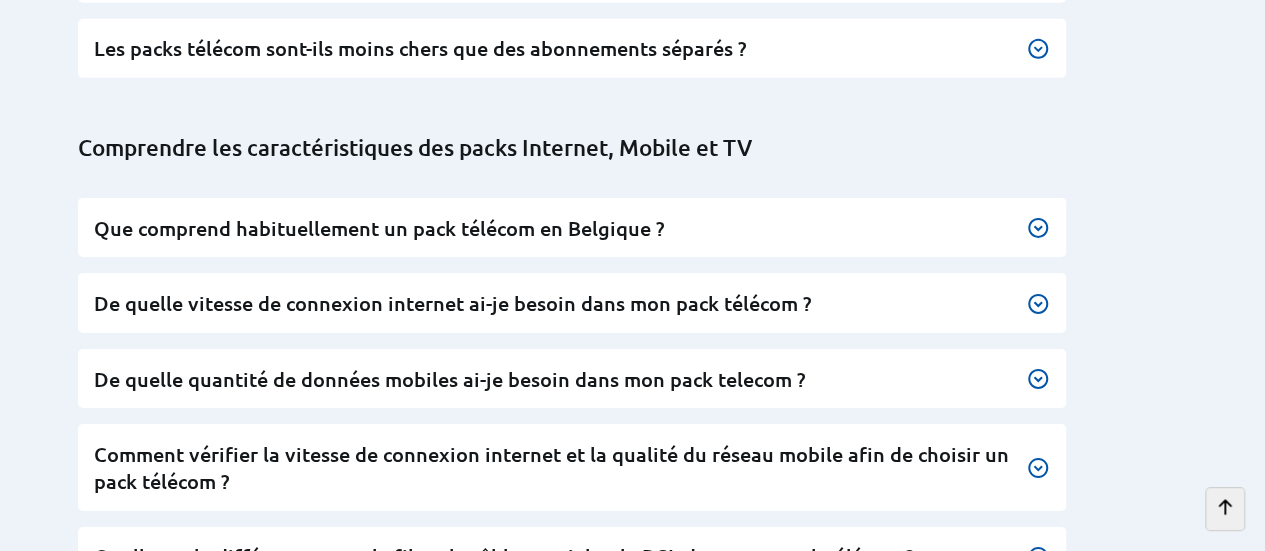 scroll, scrollTop: 10808, scrollLeft: 0, axis: vertical 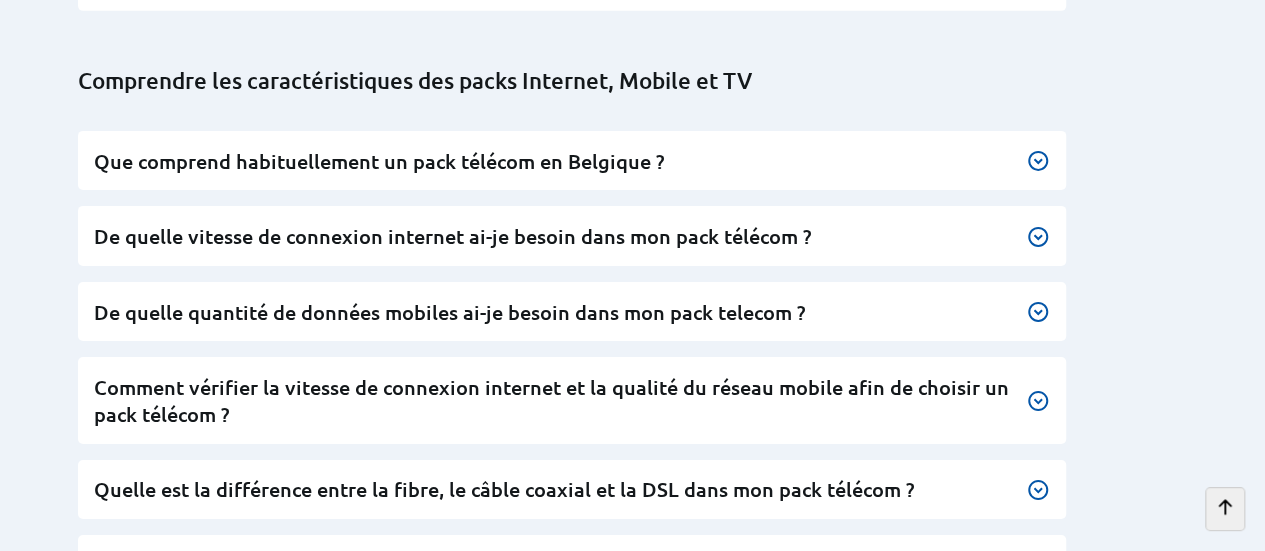 click on "Puis-je garder mon numéro de téléphone en changeant de fournisseur télécom ?" at bounding box center [572, 820] 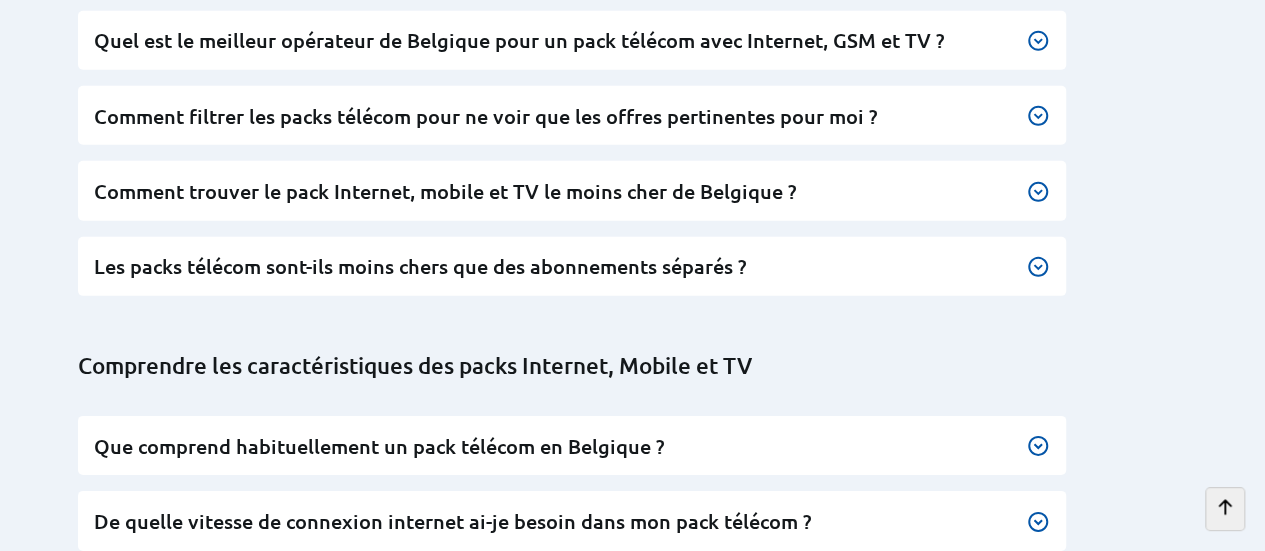 scroll, scrollTop: 10808, scrollLeft: 0, axis: vertical 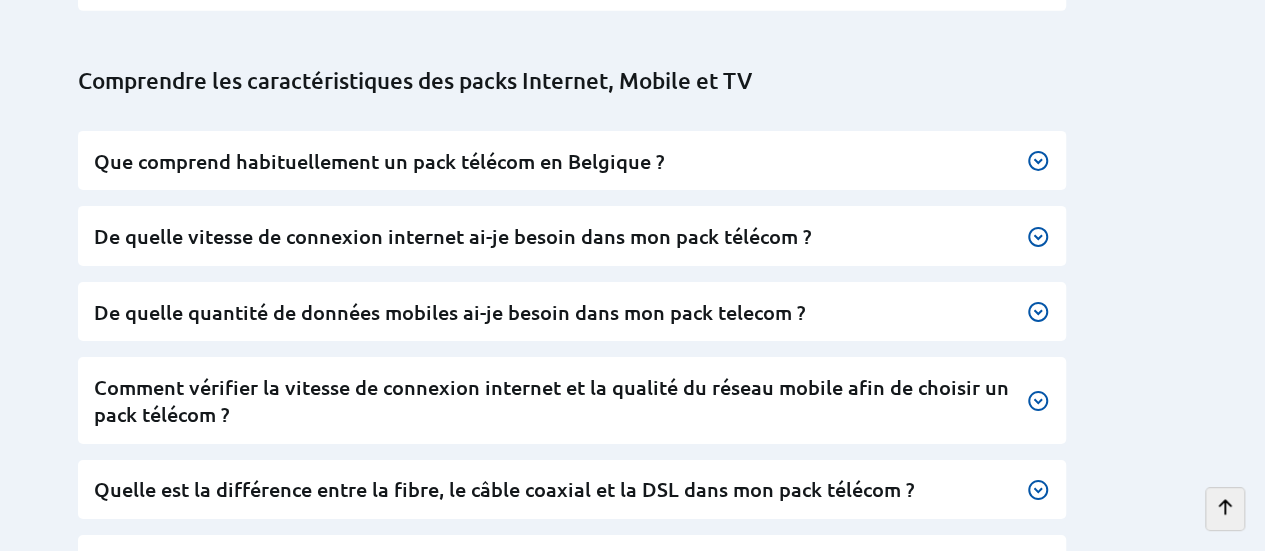 click 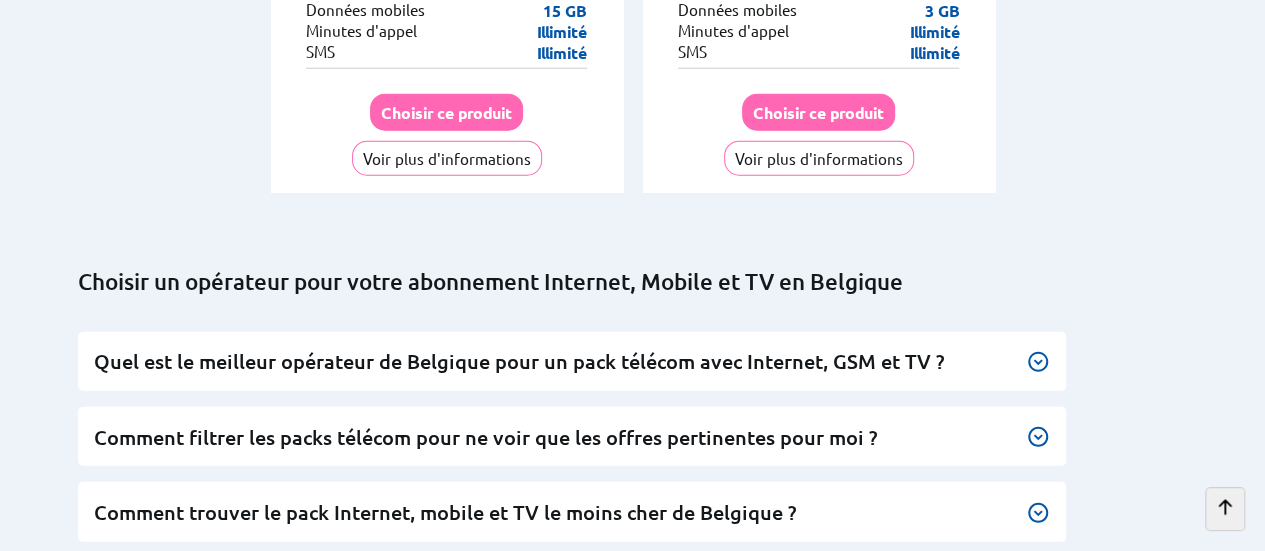 click 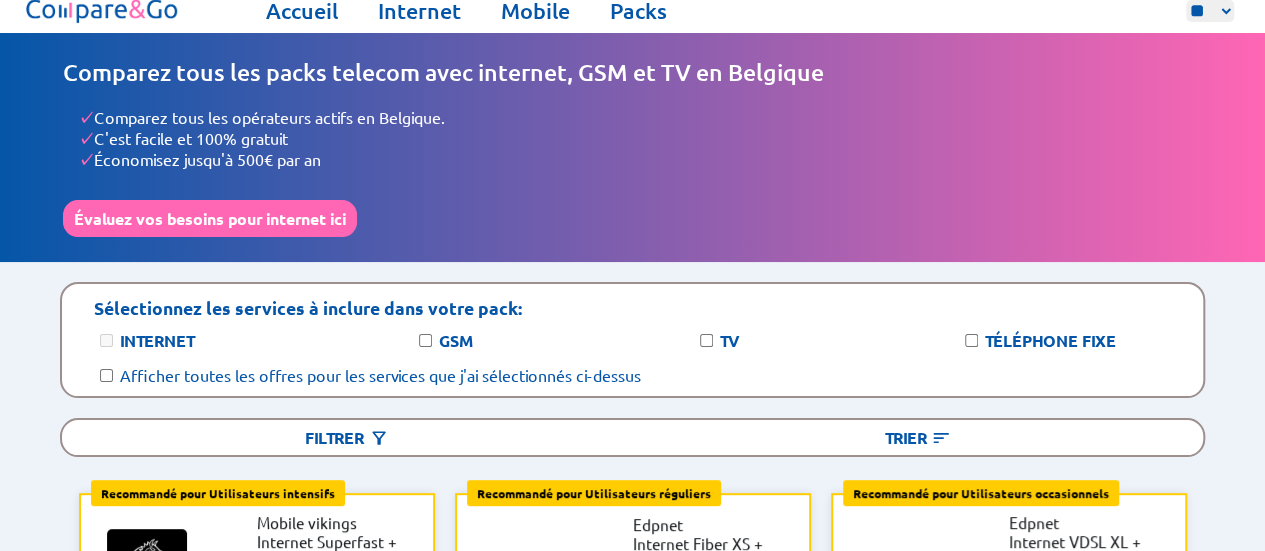 scroll, scrollTop: 0, scrollLeft: 0, axis: both 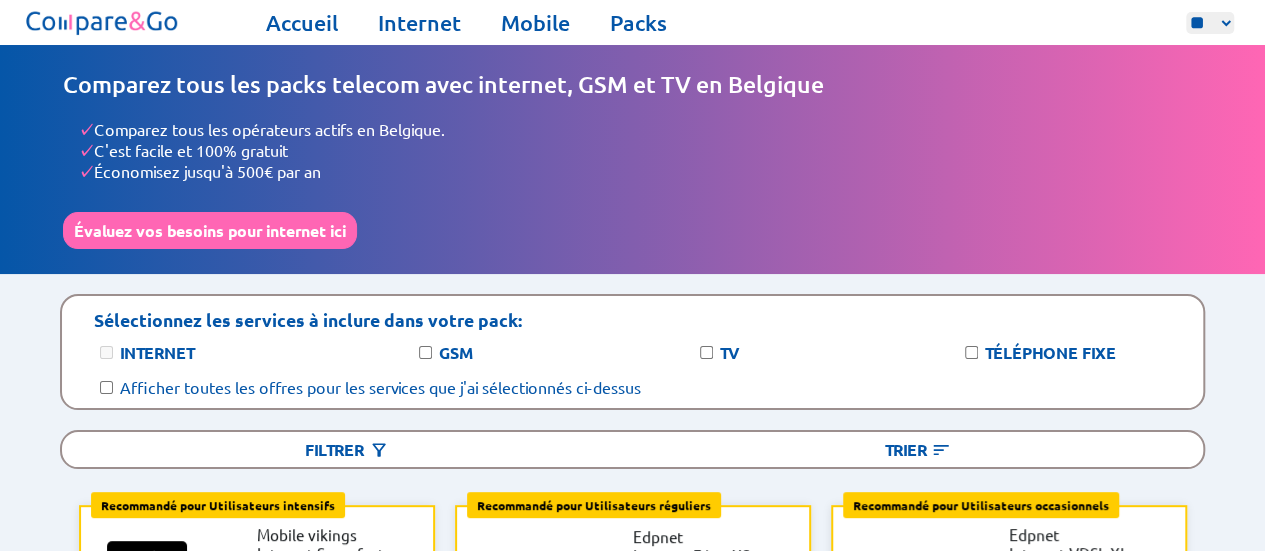 click on "GSM" at bounding box center (456, 352) 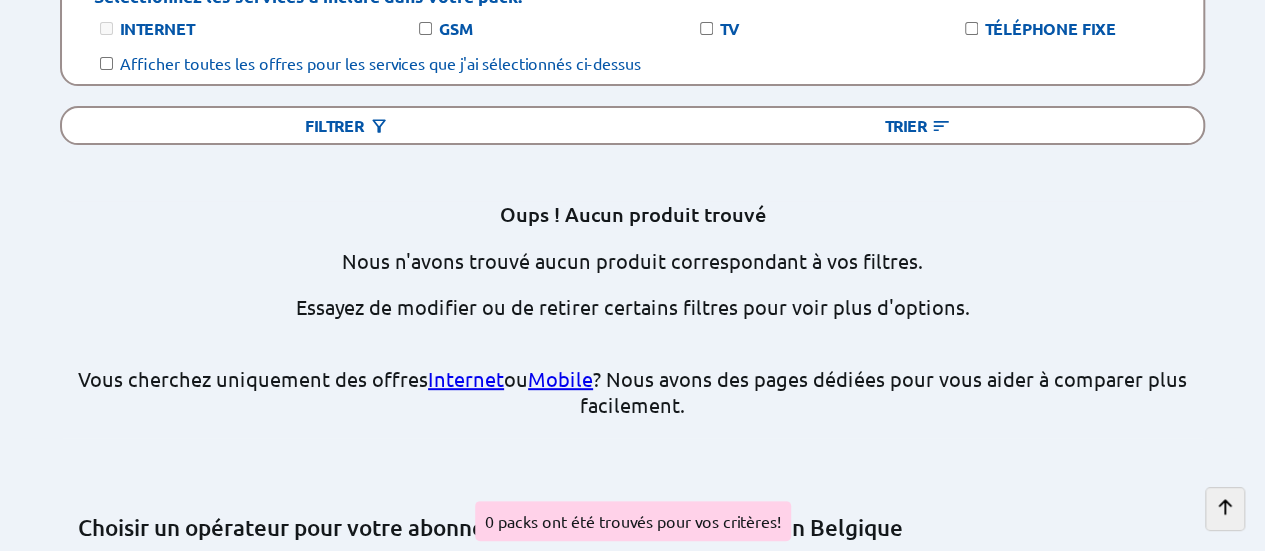 scroll, scrollTop: 352, scrollLeft: 0, axis: vertical 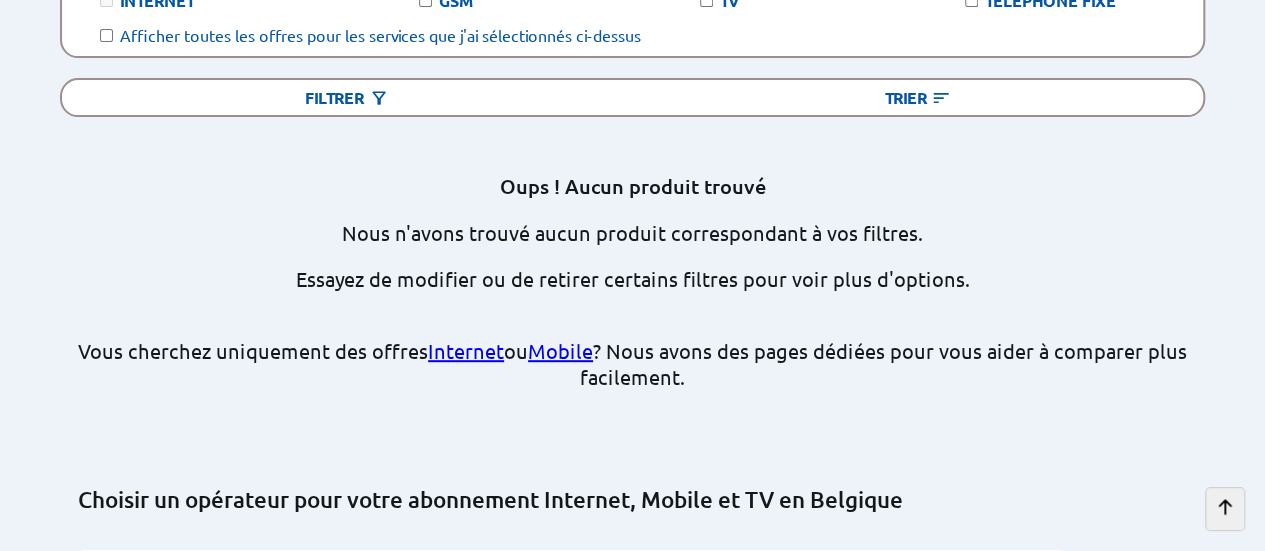 click on "Internet" at bounding box center [466, 350] 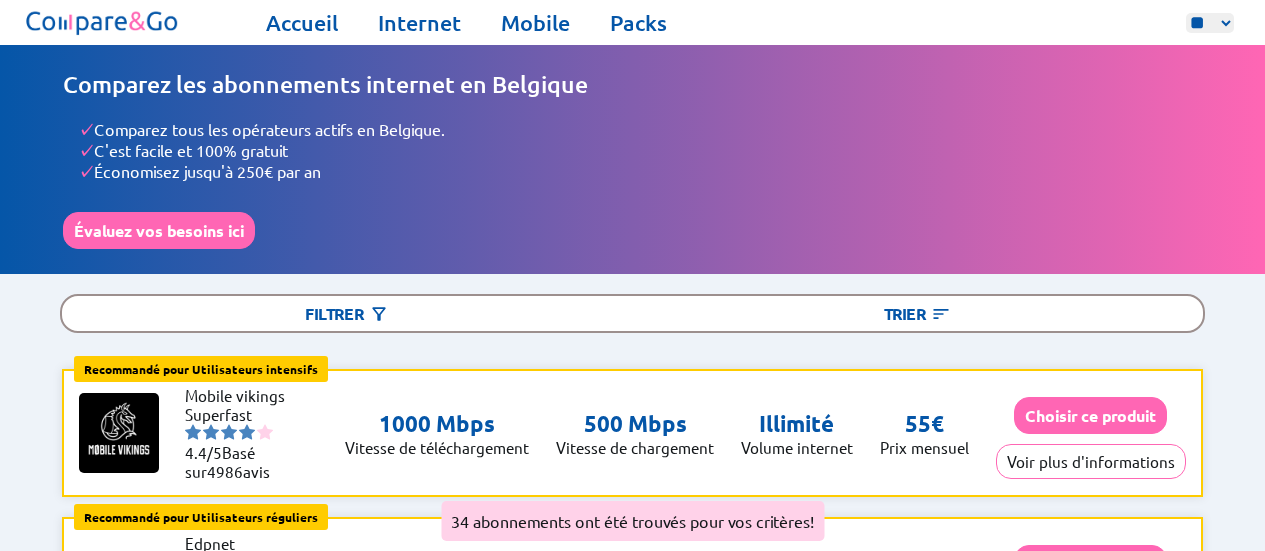 select on "**" 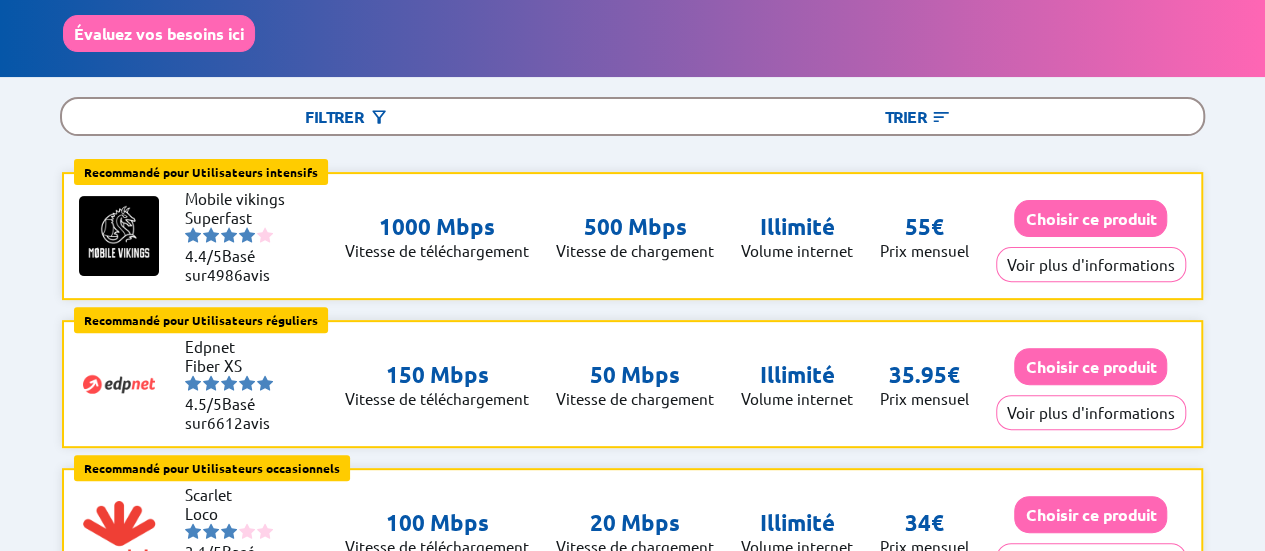 scroll, scrollTop: 0, scrollLeft: 0, axis: both 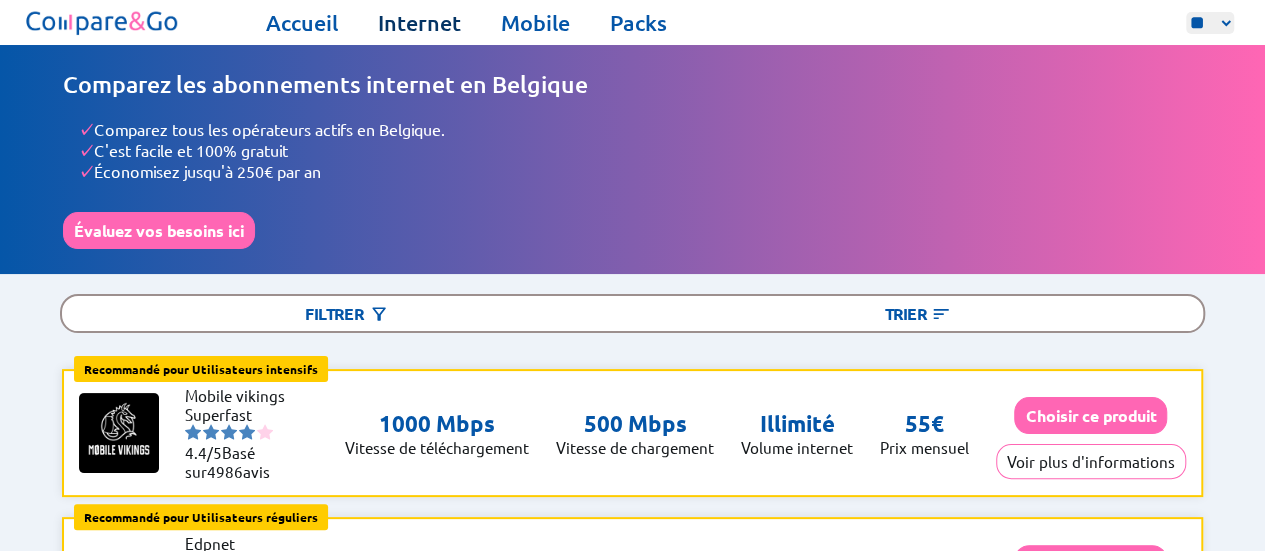 click on "Internet" at bounding box center [419, 23] 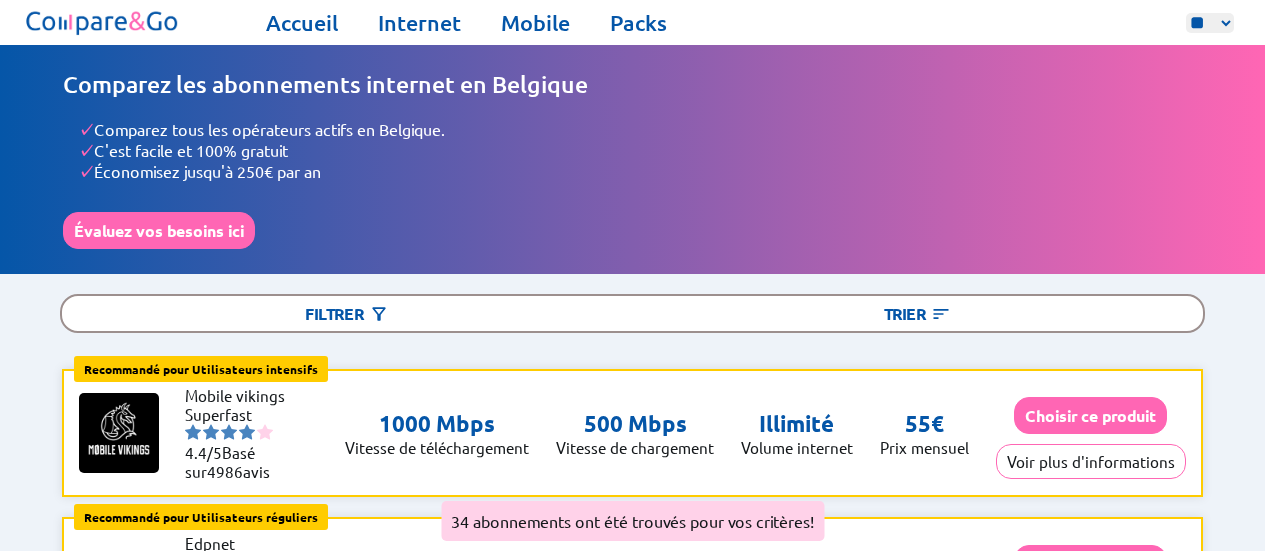 select on "**" 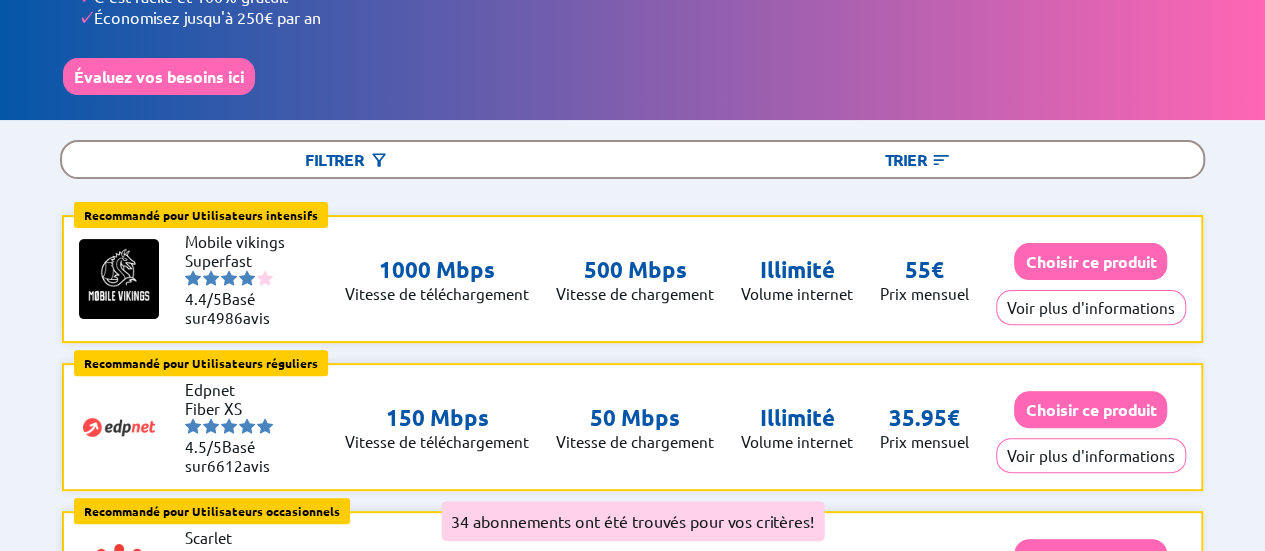 scroll, scrollTop: 0, scrollLeft: 0, axis: both 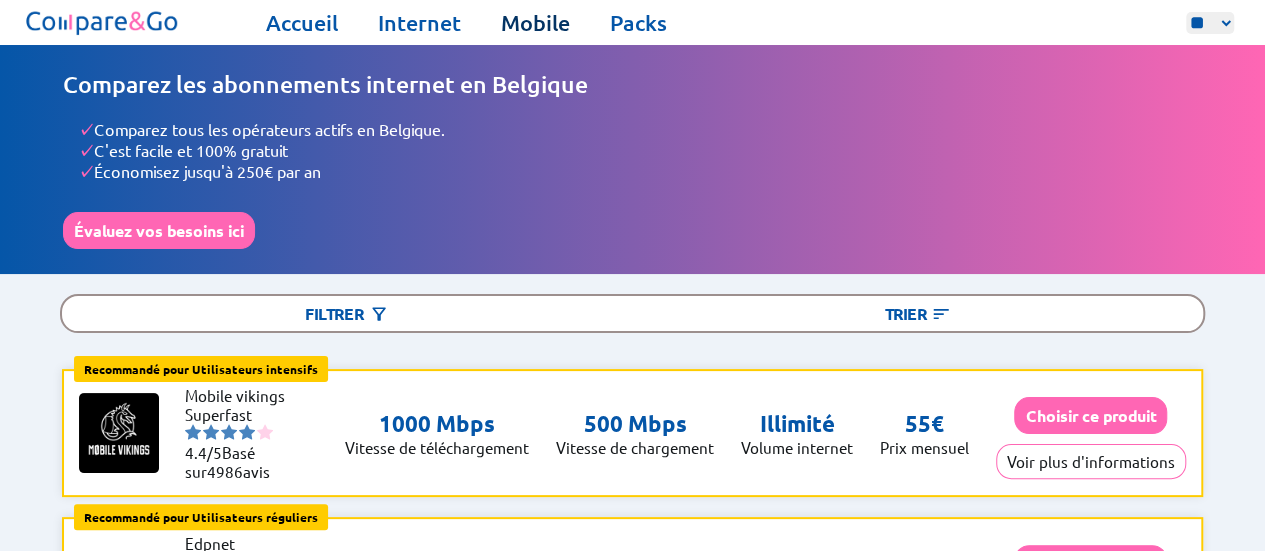 click on "Mobile" at bounding box center [535, 23] 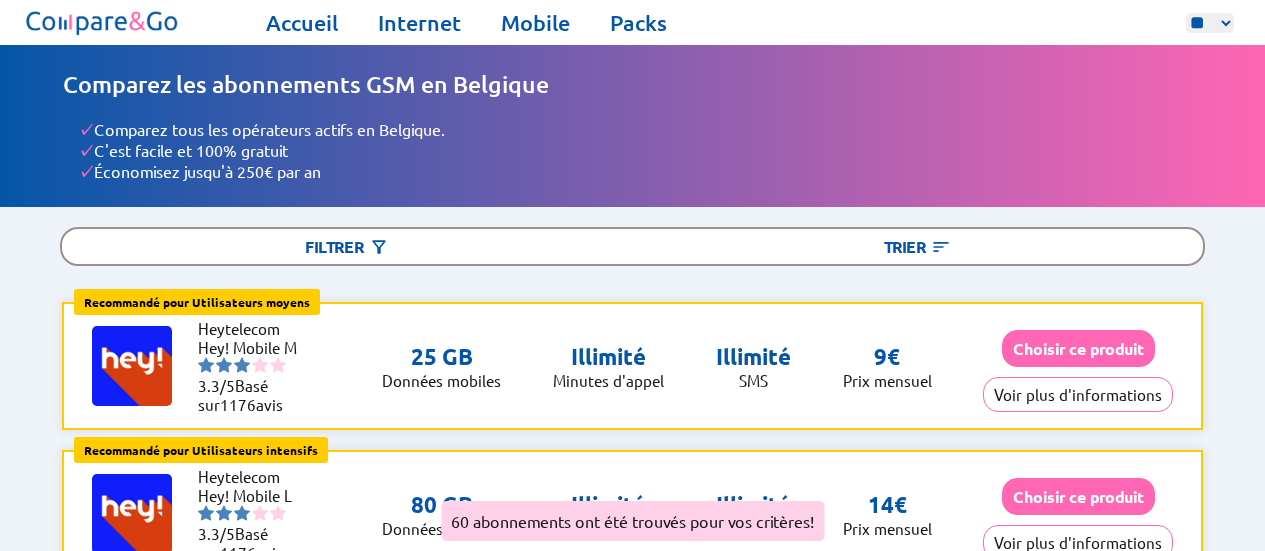 select on "**" 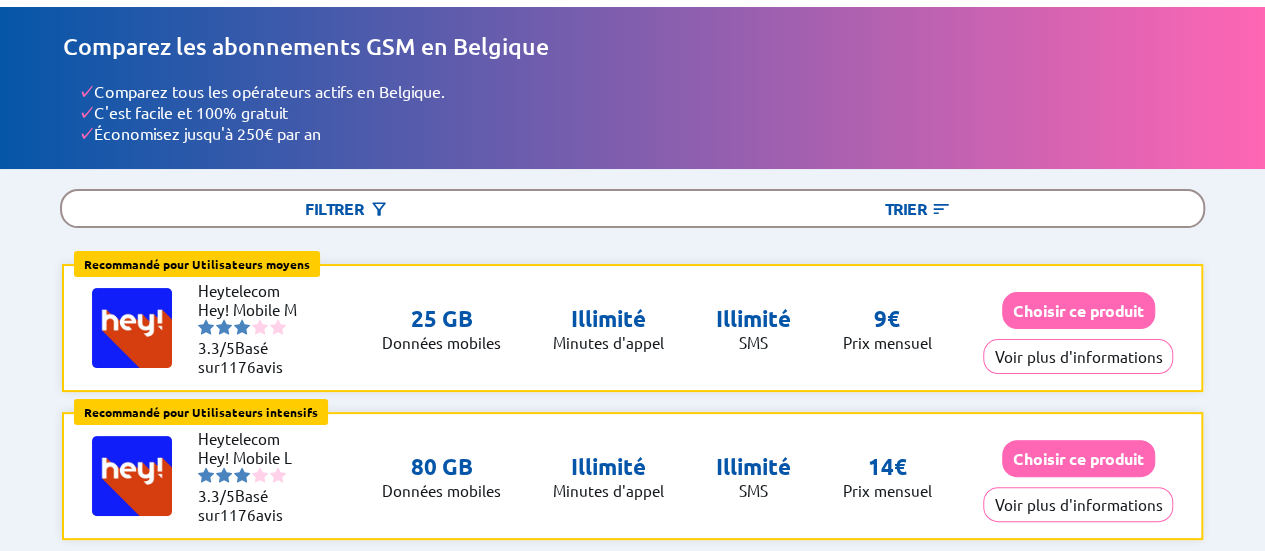scroll, scrollTop: 0, scrollLeft: 0, axis: both 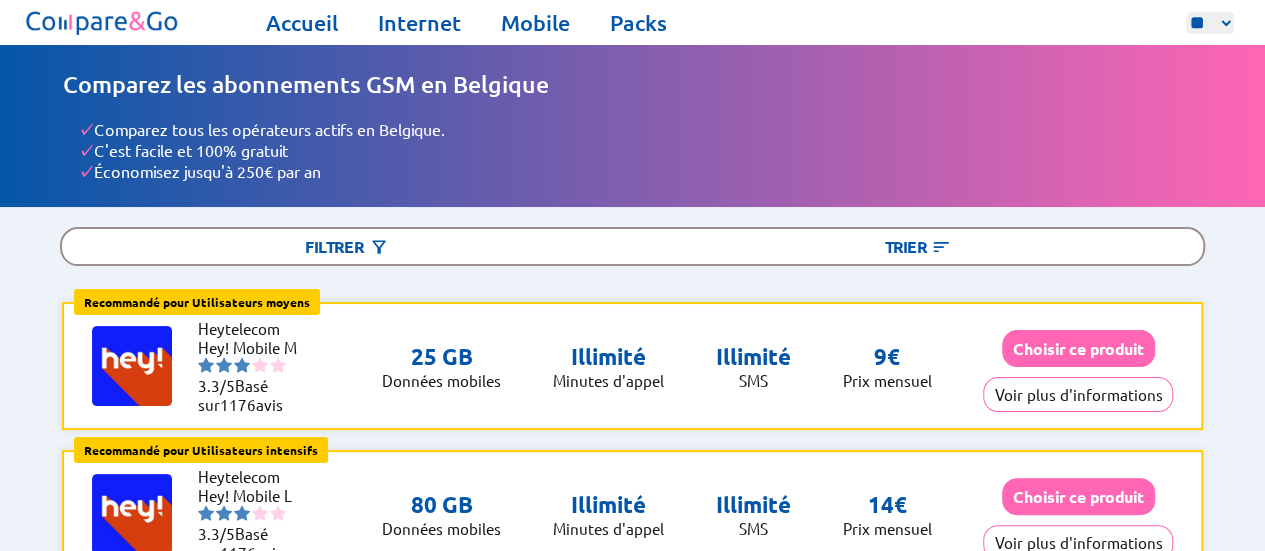 click at bounding box center (102, 22) 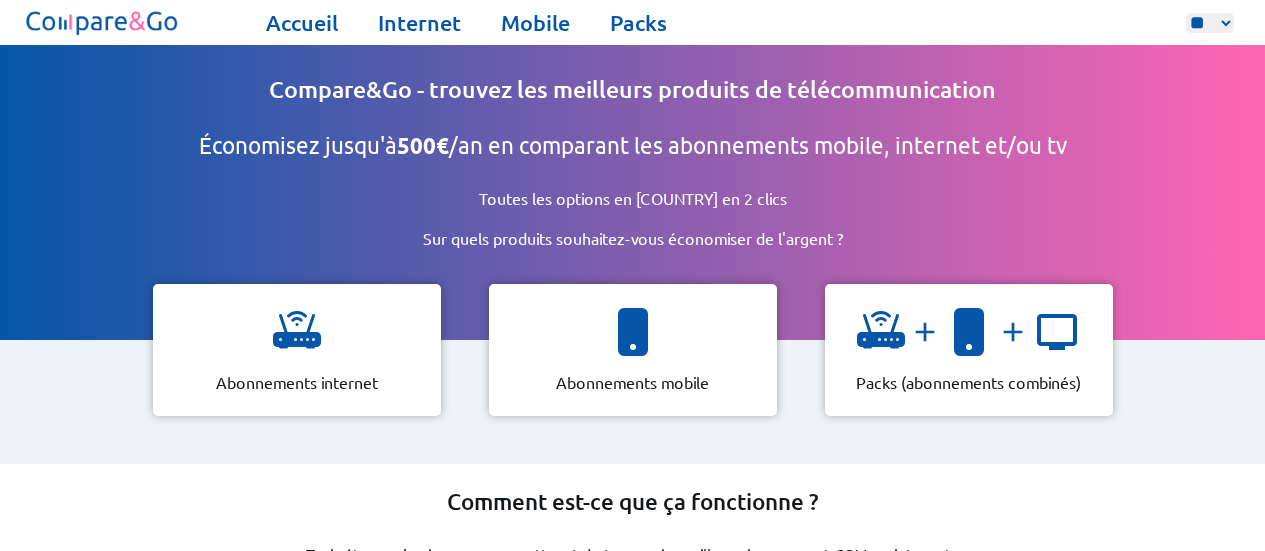 scroll, scrollTop: 0, scrollLeft: 0, axis: both 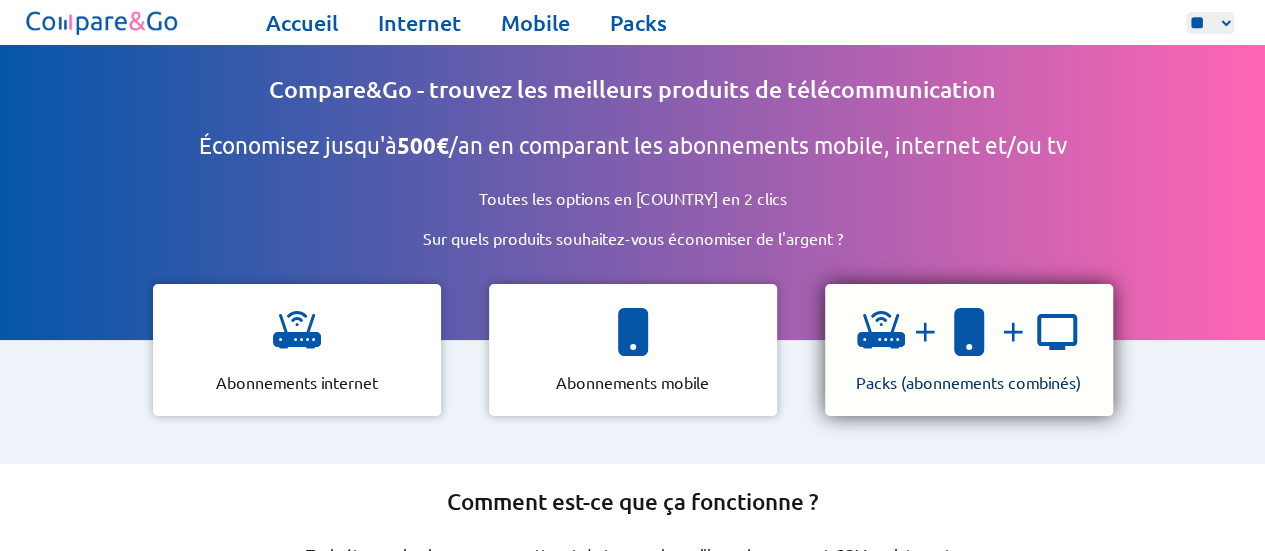 click on "Packs (abonnements combinés)" at bounding box center (968, 382) 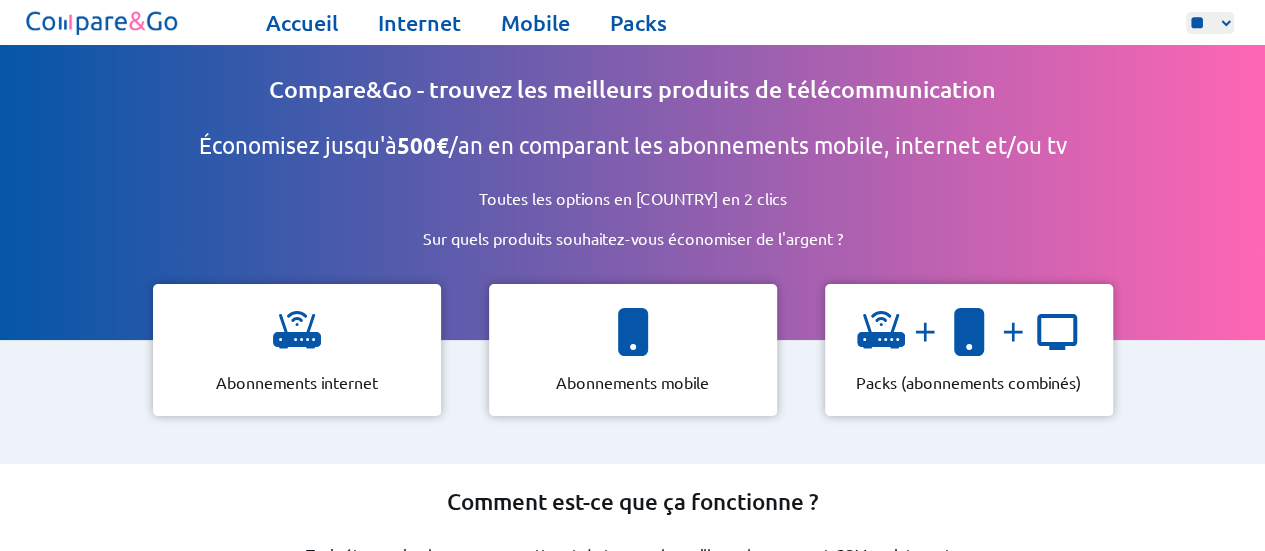 click on "**
**
**" at bounding box center (1210, 23) 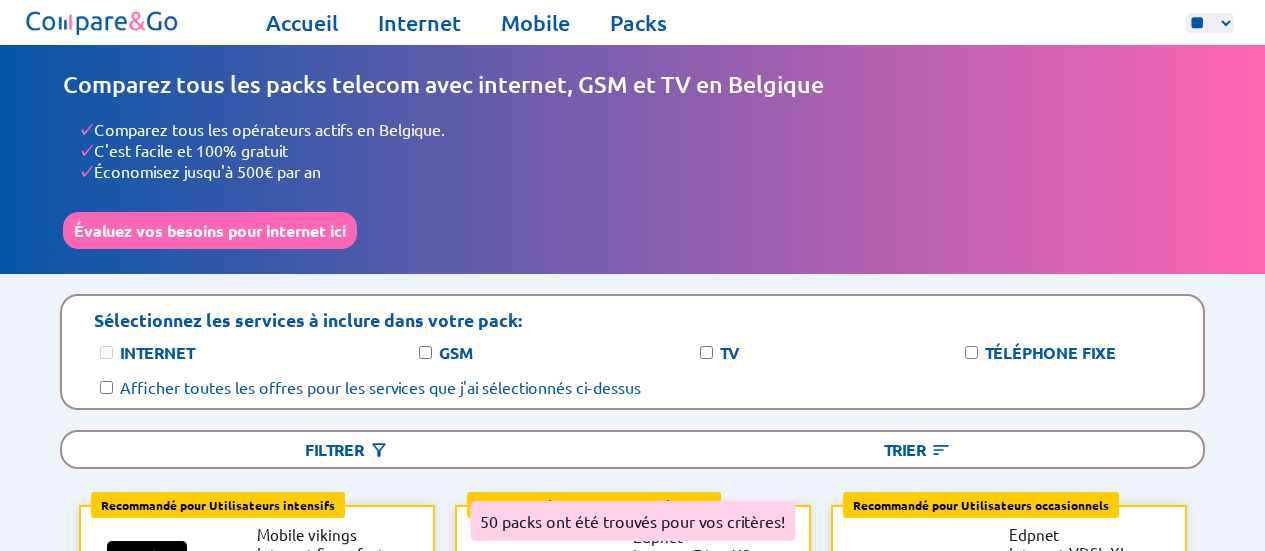 select on "**" 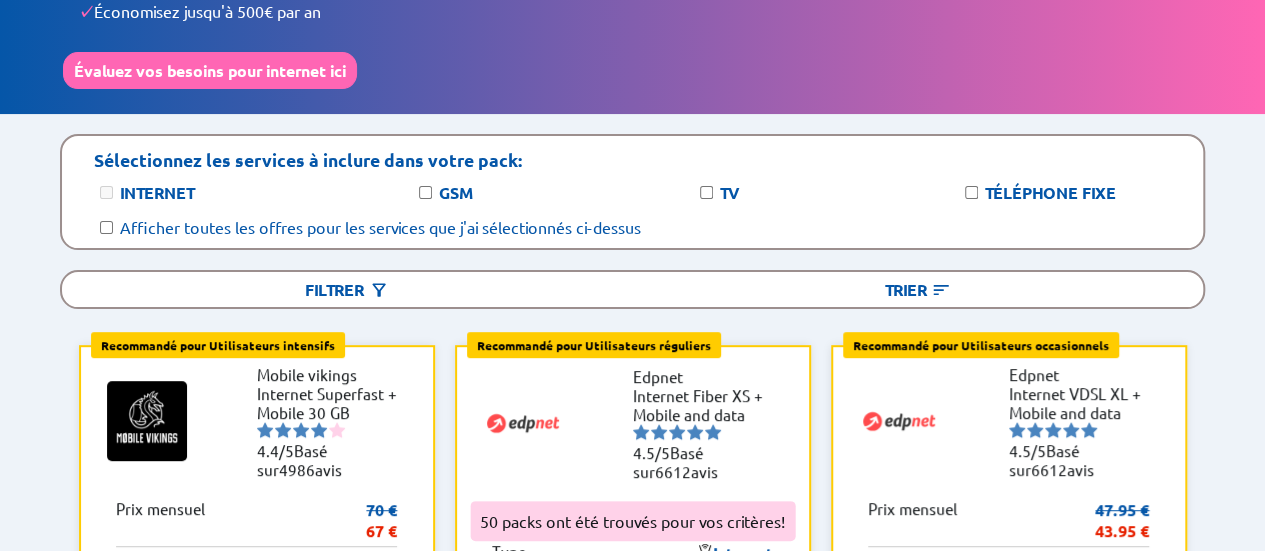 scroll, scrollTop: 162, scrollLeft: 0, axis: vertical 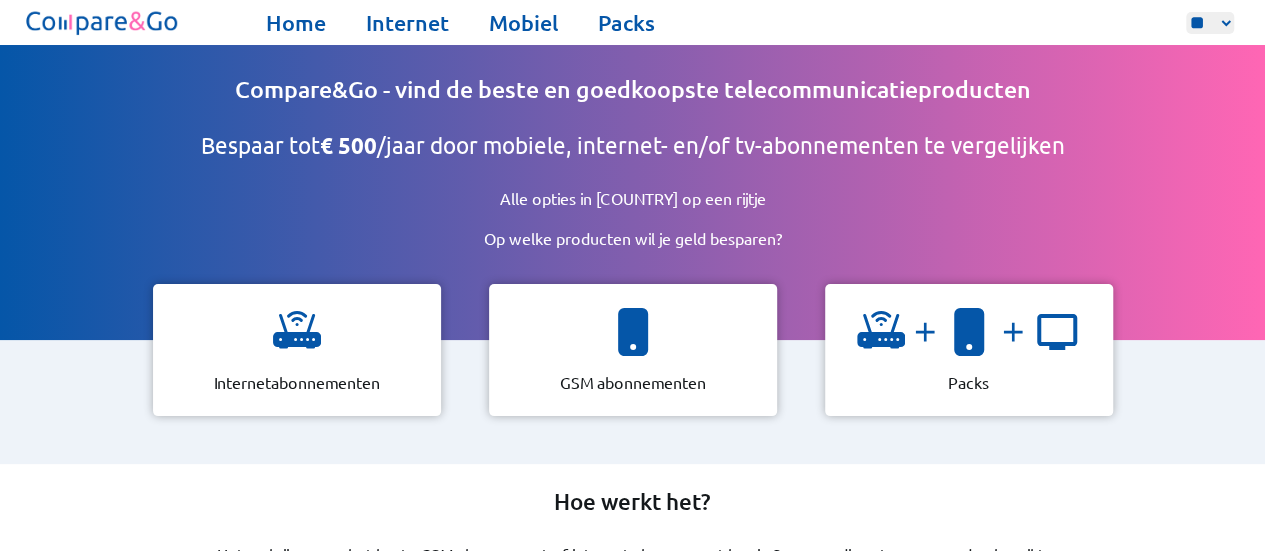 click on "**
**
**" at bounding box center [1210, 23] 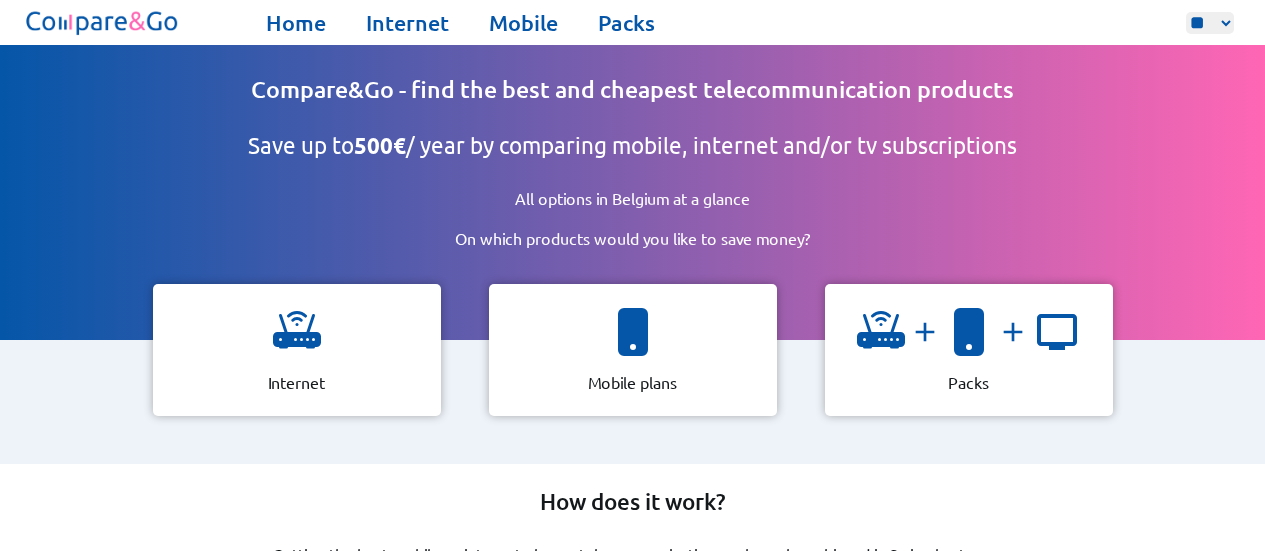 scroll, scrollTop: 0, scrollLeft: 0, axis: both 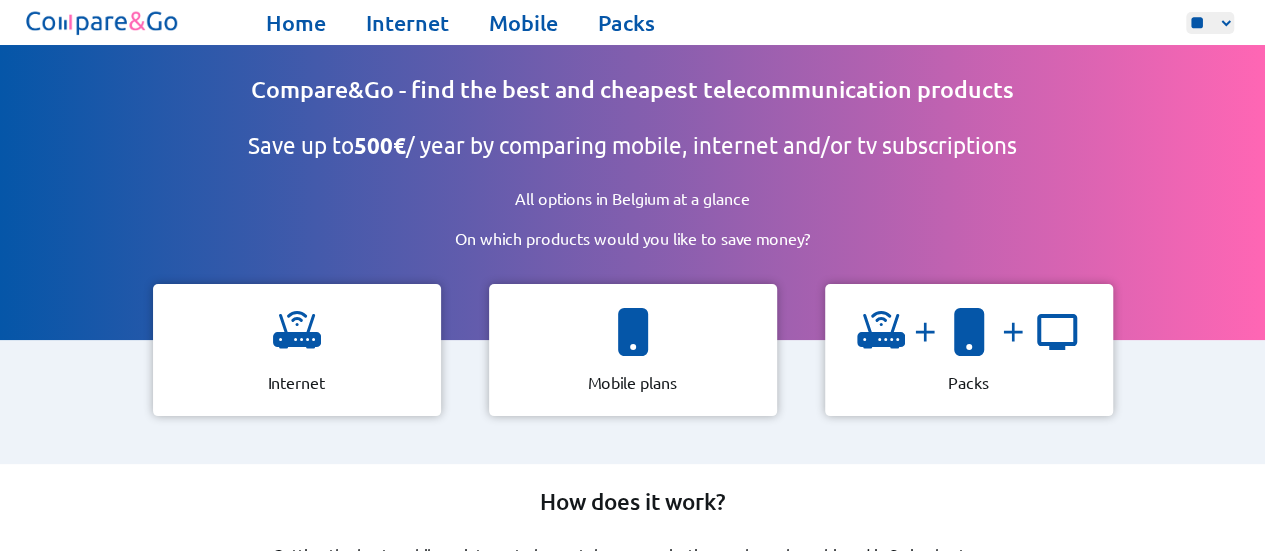 click on "**
**
**" at bounding box center (1210, 23) 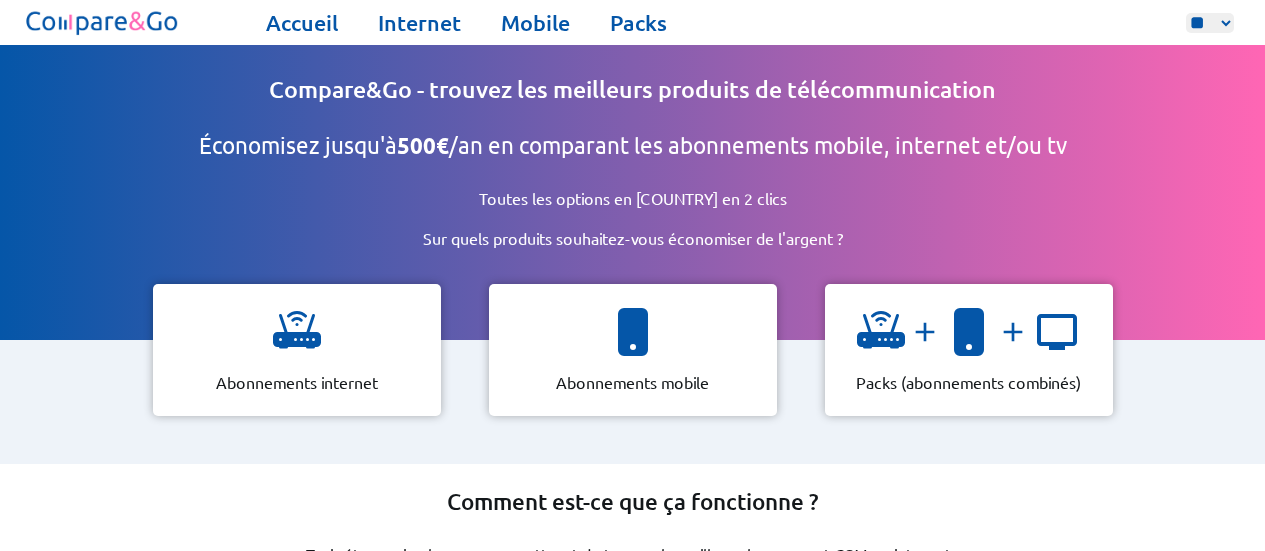 select on "**" 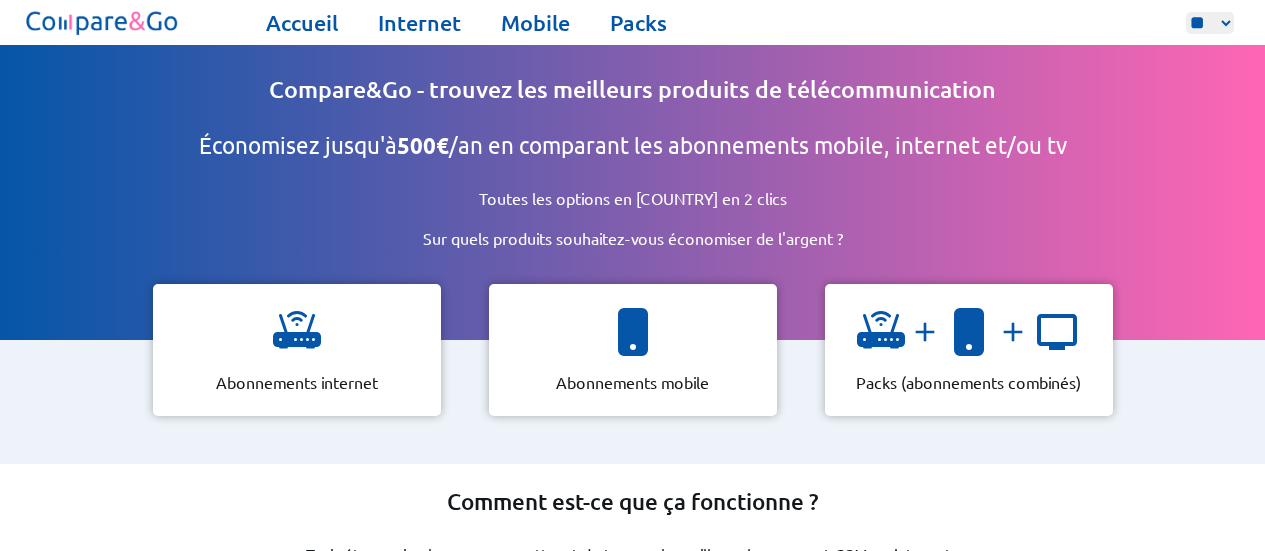 scroll, scrollTop: 0, scrollLeft: 0, axis: both 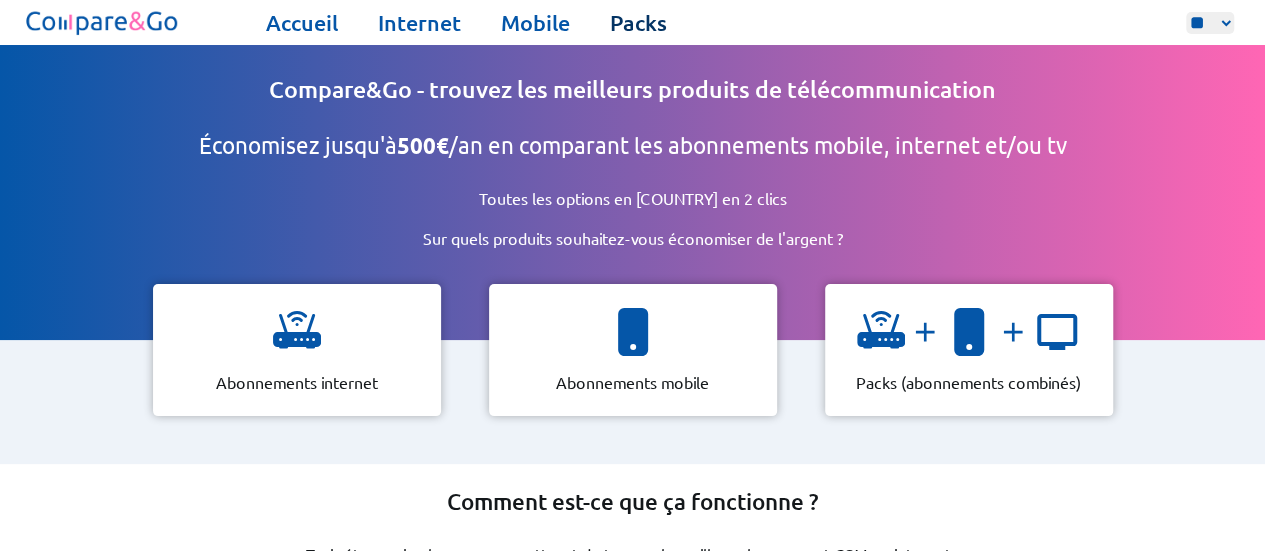 click on "Packs" at bounding box center [638, 23] 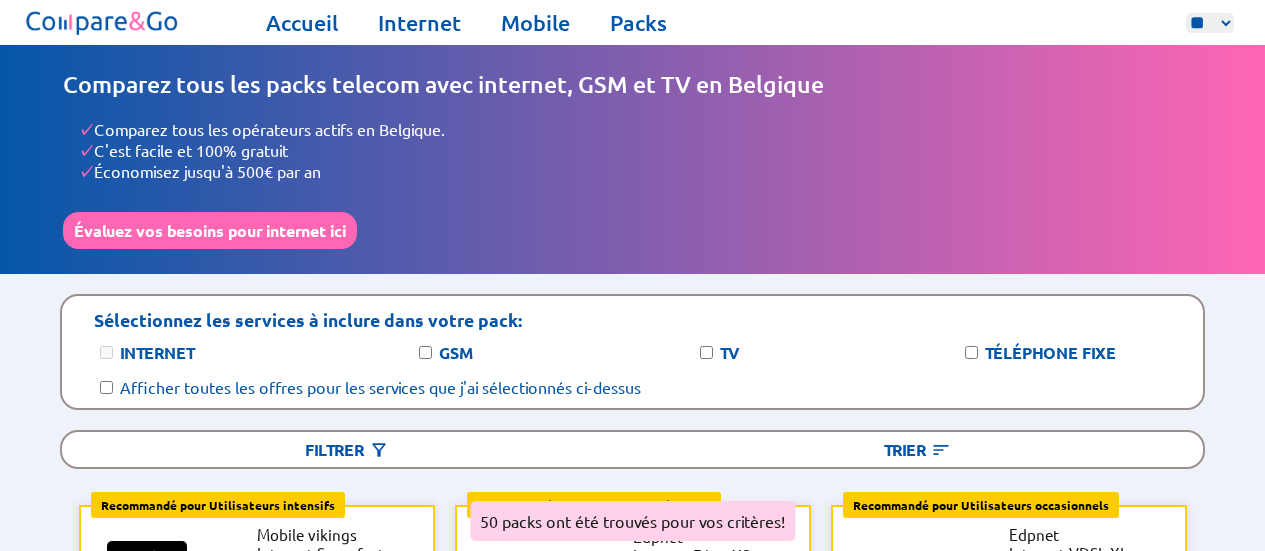 select on "**" 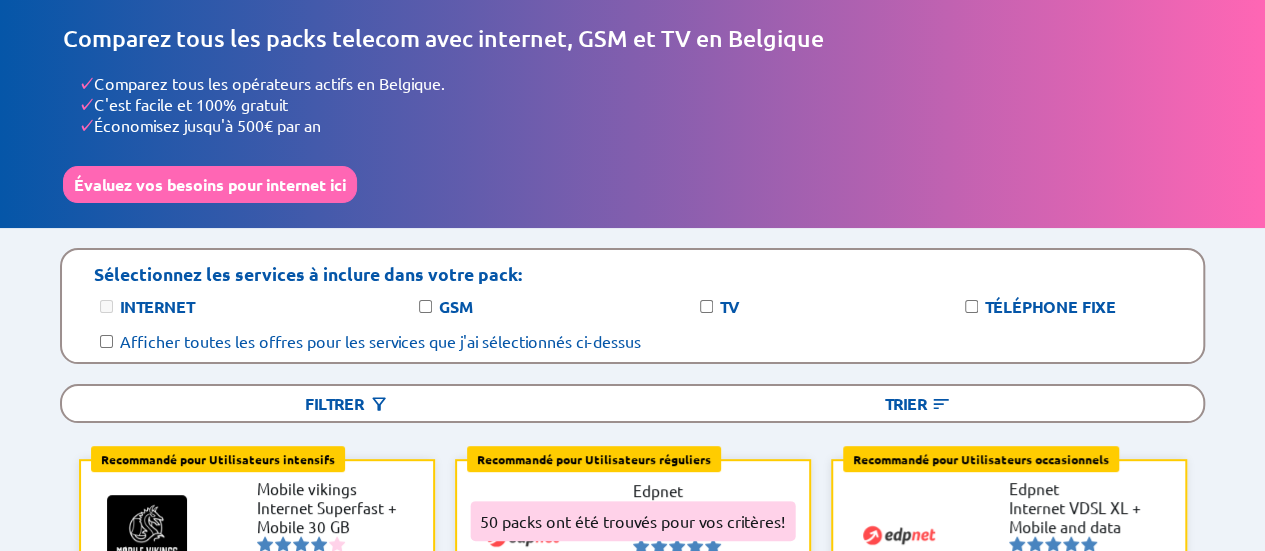 scroll, scrollTop: 50, scrollLeft: 0, axis: vertical 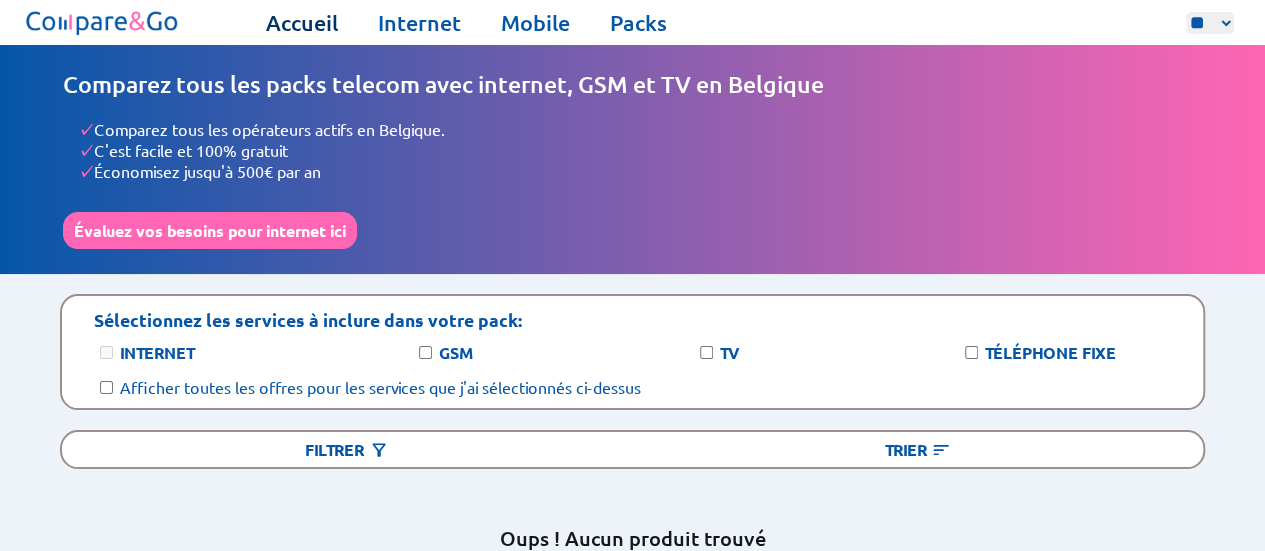 click on "Accueil" at bounding box center [302, 23] 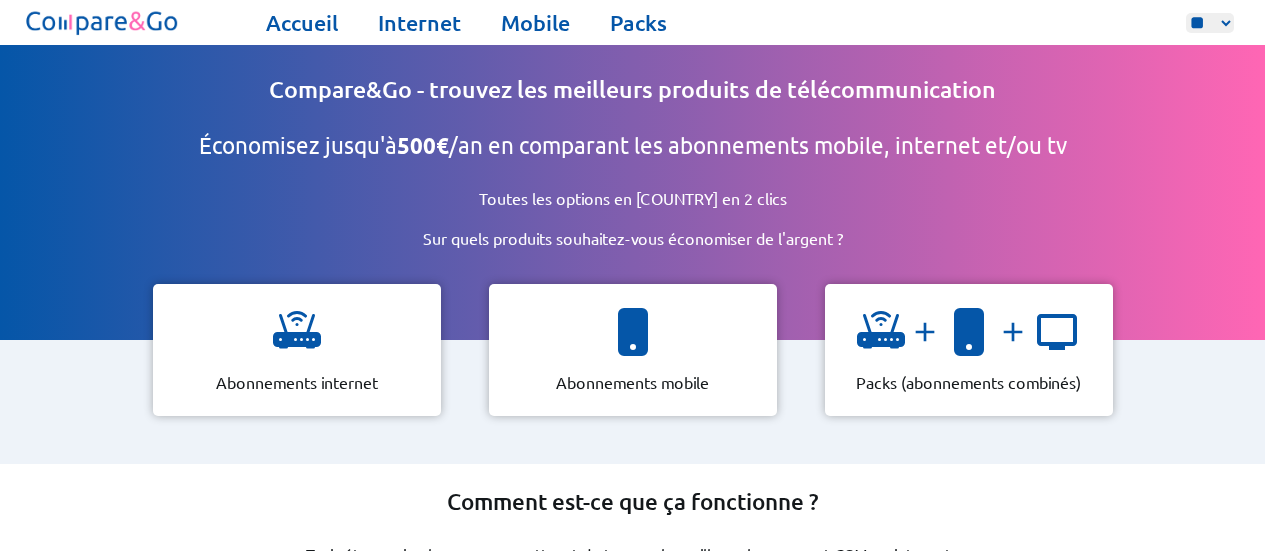 select on "**" 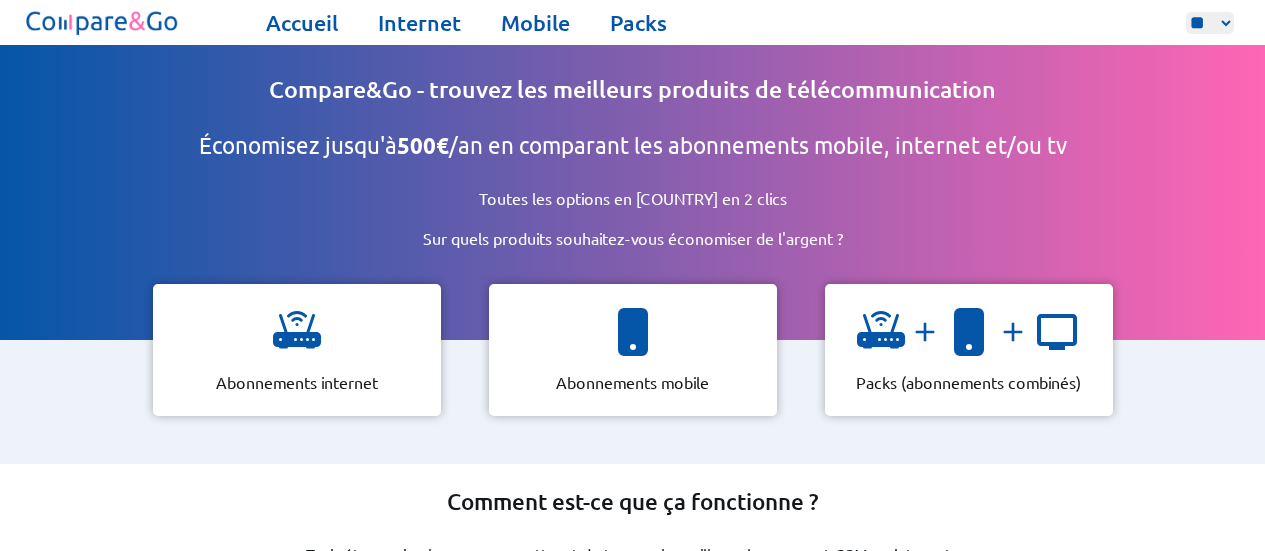 scroll, scrollTop: 0, scrollLeft: 0, axis: both 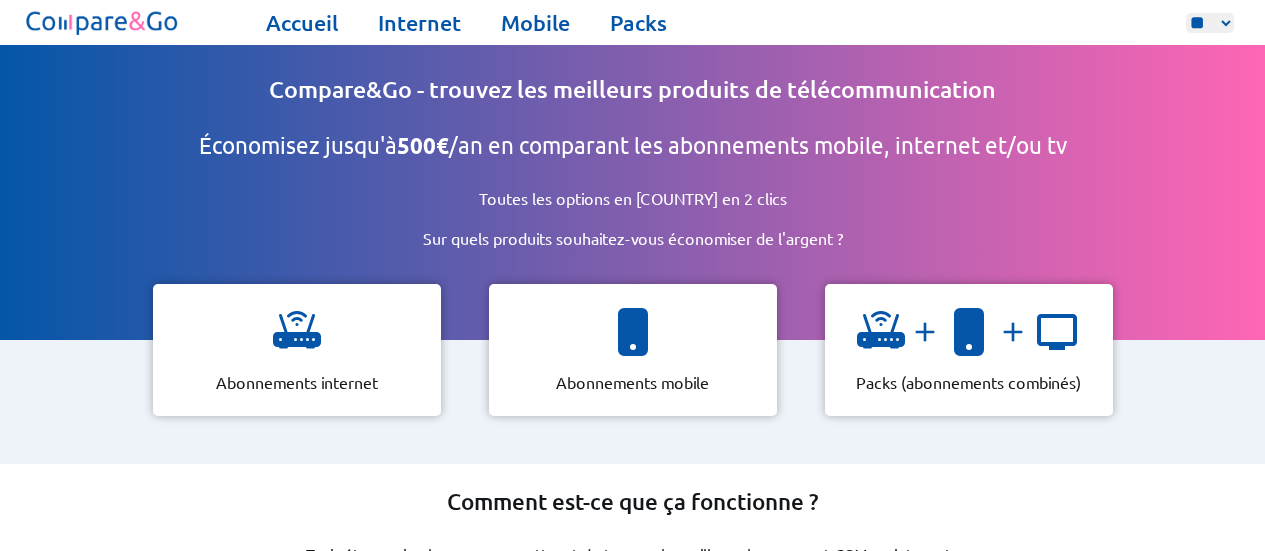 select on "**" 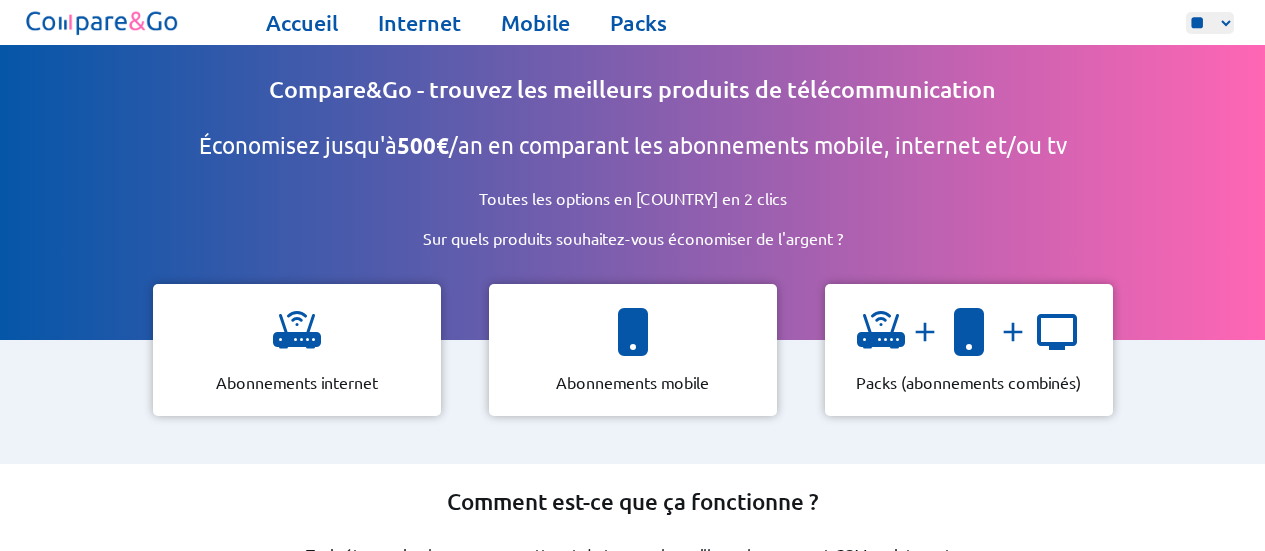 scroll, scrollTop: 0, scrollLeft: 0, axis: both 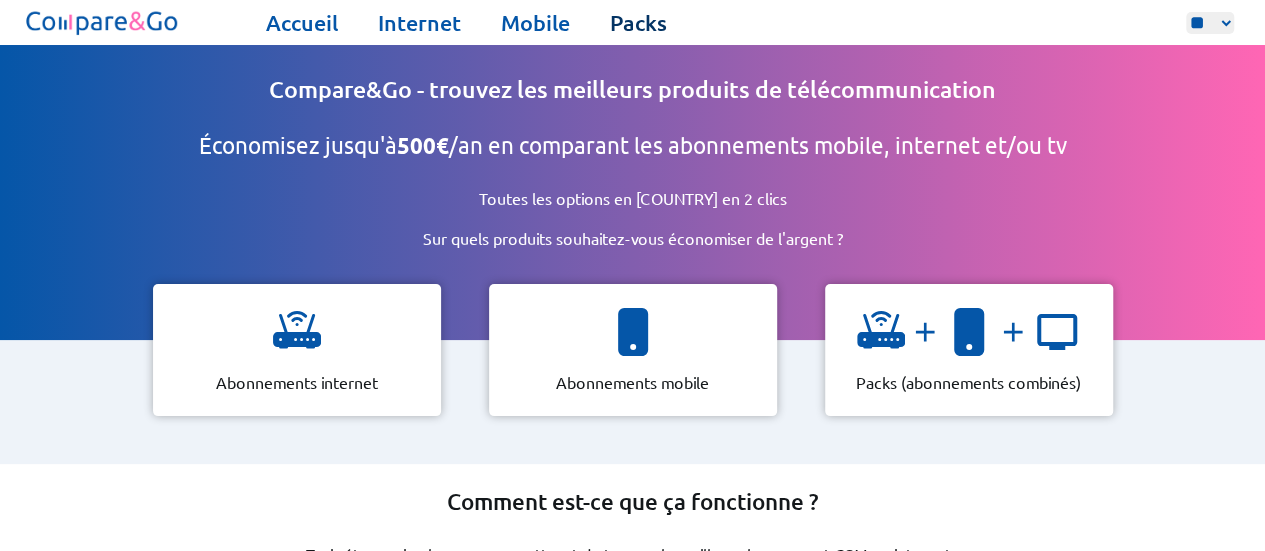 click on "Packs" at bounding box center [638, 23] 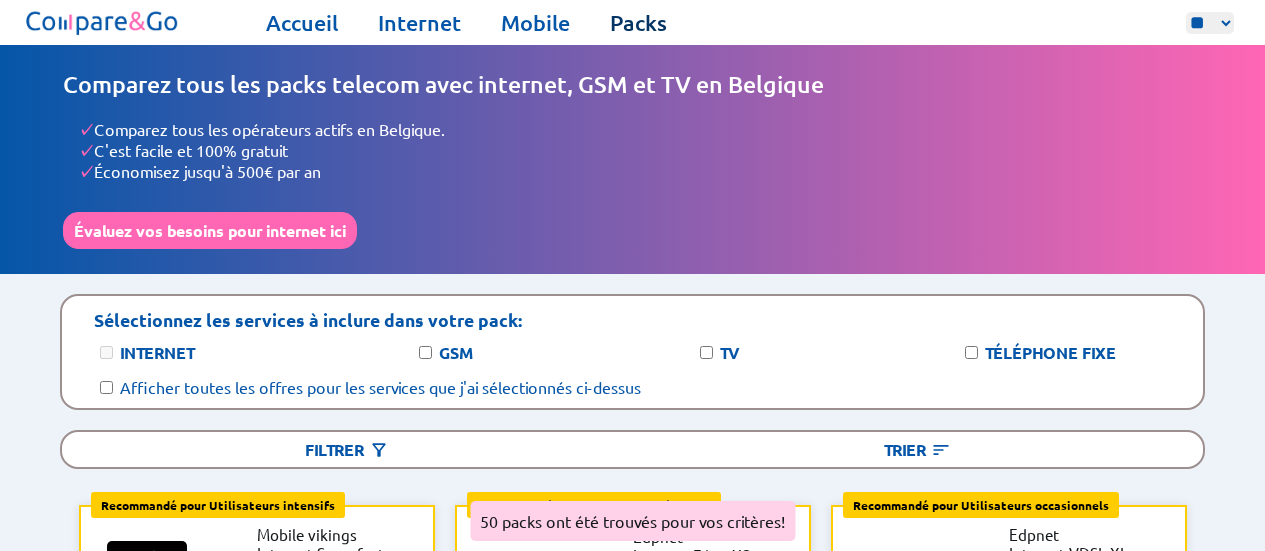 scroll, scrollTop: 0, scrollLeft: 0, axis: both 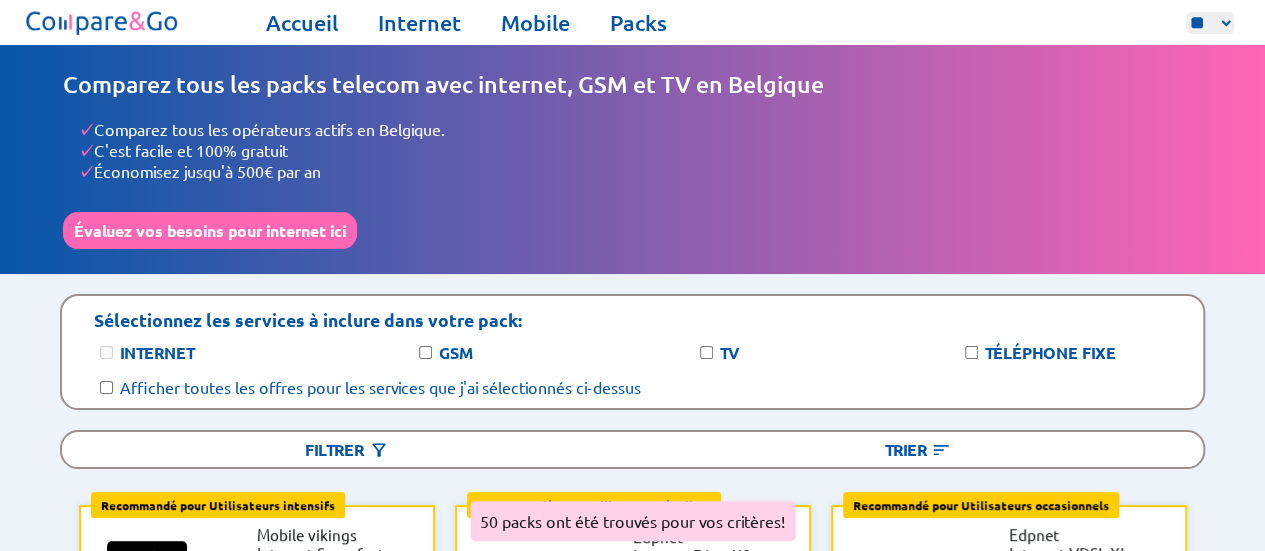 click on "GSM" at bounding box center (456, 352) 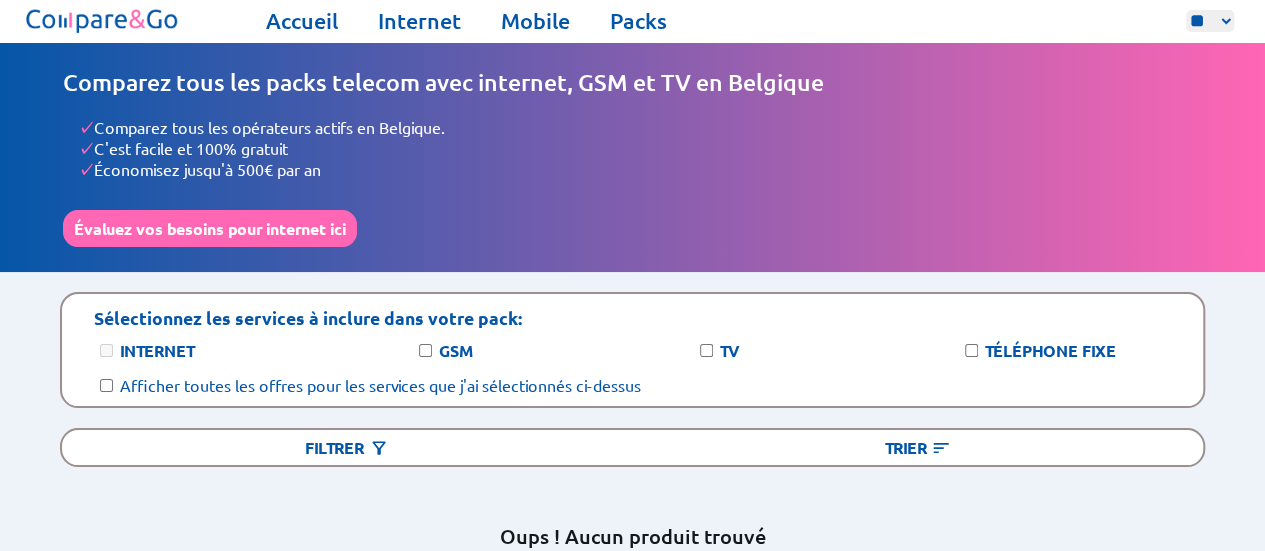 scroll, scrollTop: 0, scrollLeft: 0, axis: both 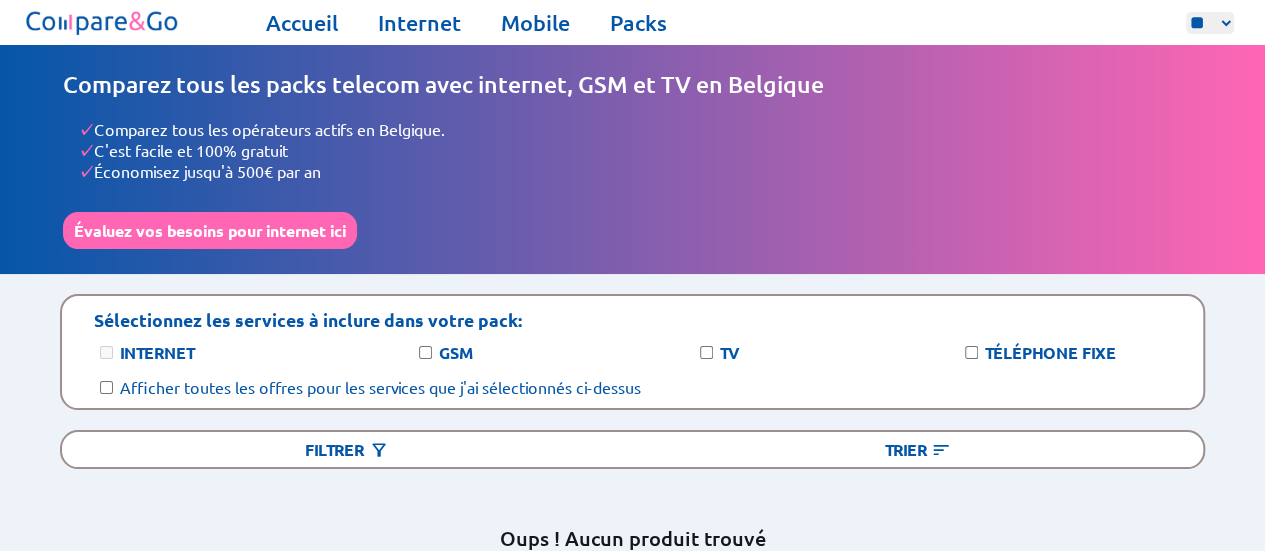 click on "**
**
**" at bounding box center (1210, 23) 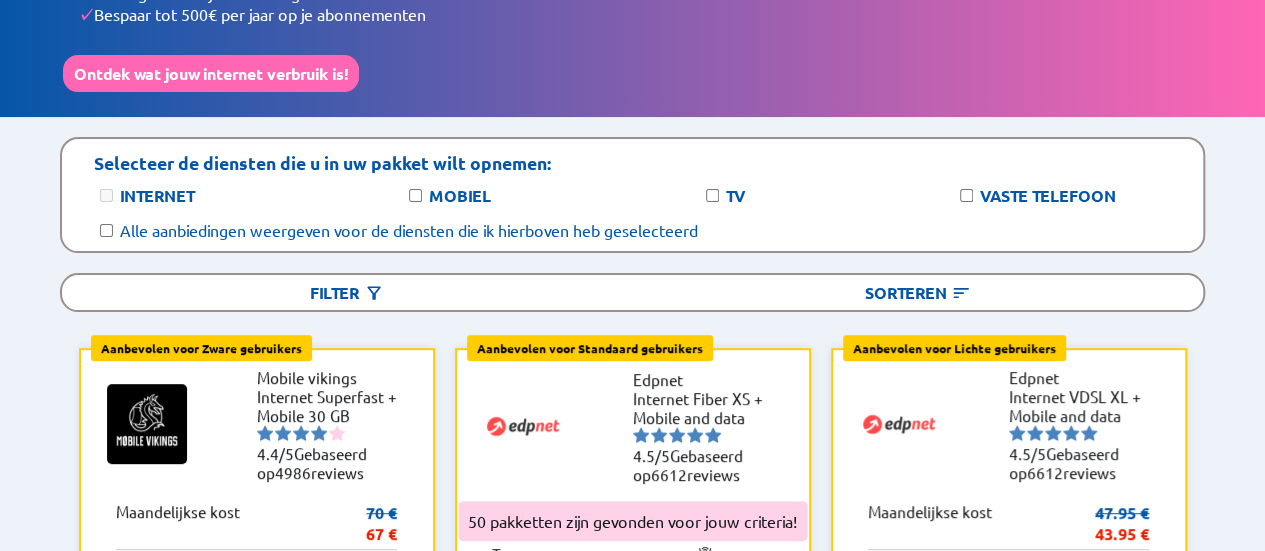 scroll, scrollTop: 217, scrollLeft: 0, axis: vertical 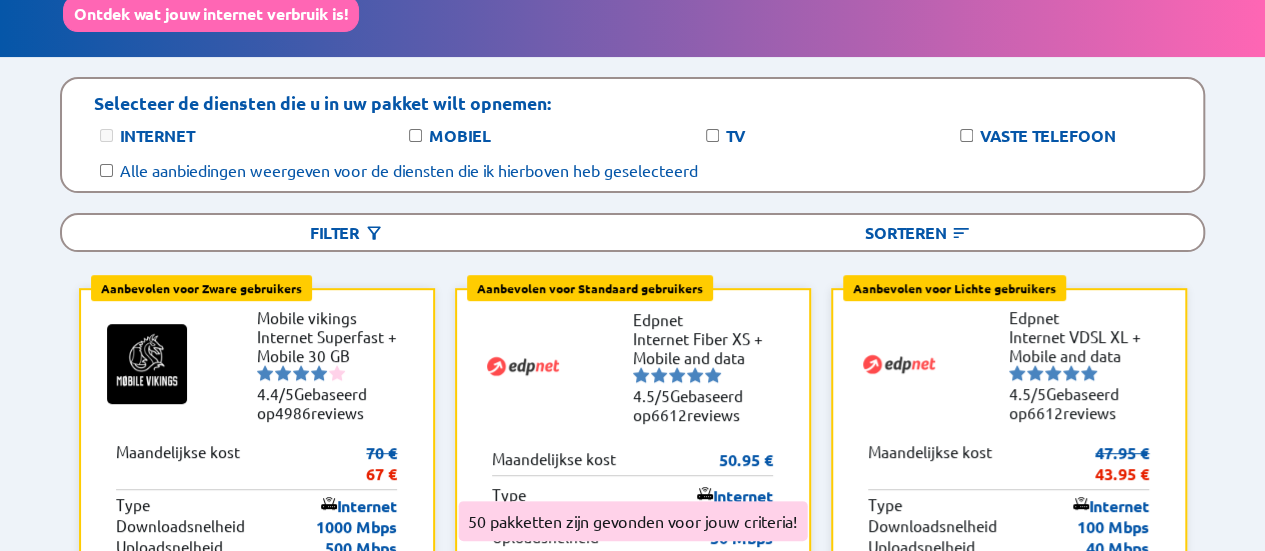 click on "Mobiel" at bounding box center (475, 135) 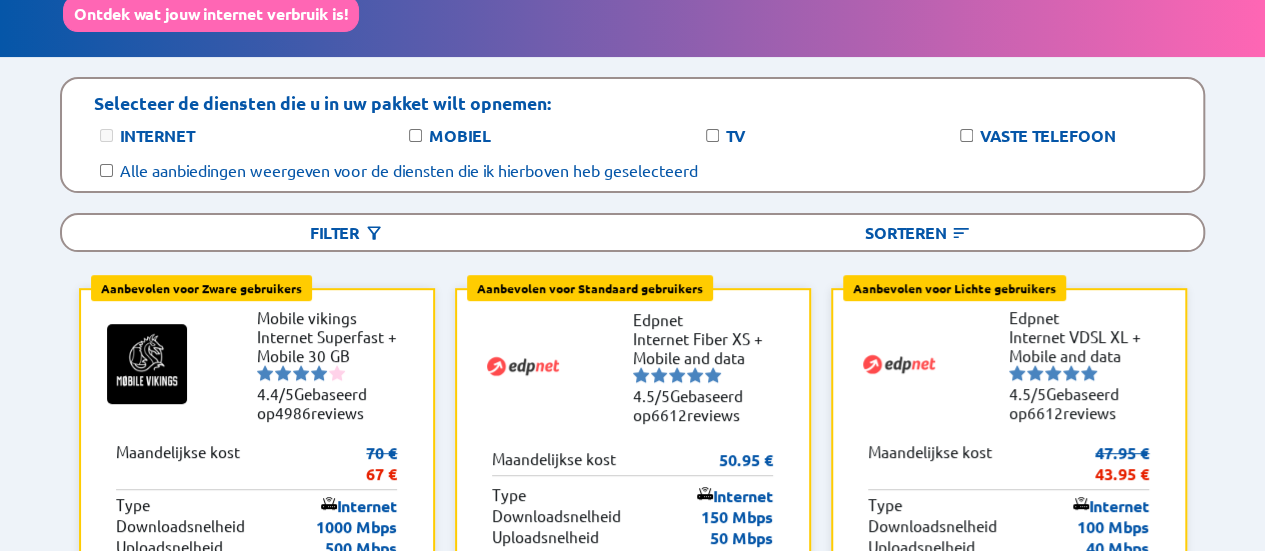 click on "Mobiel" at bounding box center (460, 135) 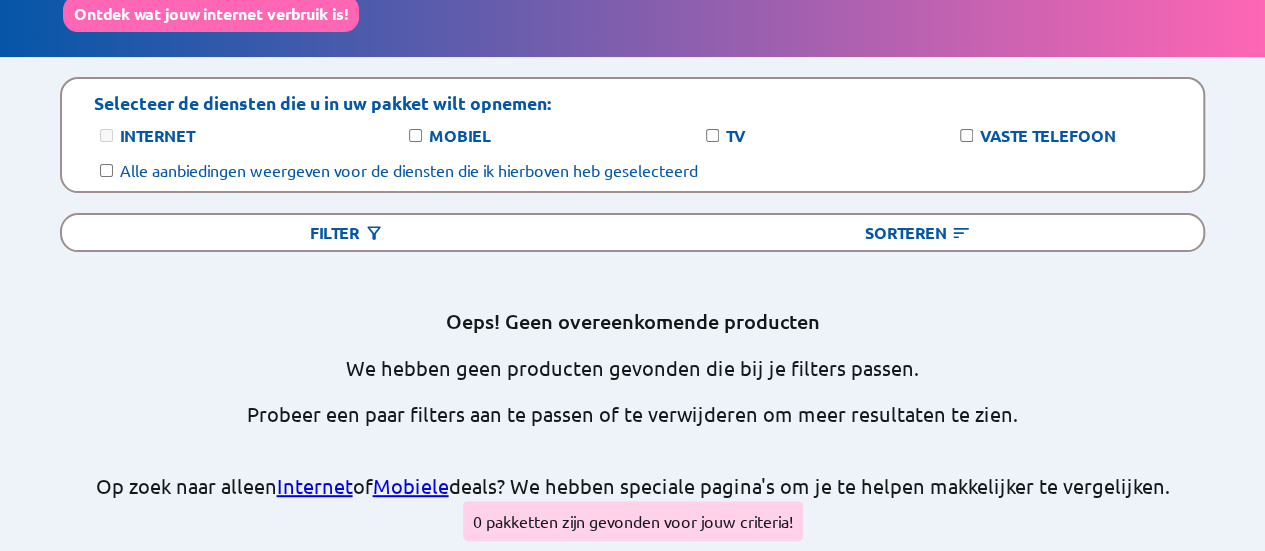 click on "Internet" at bounding box center (157, 135) 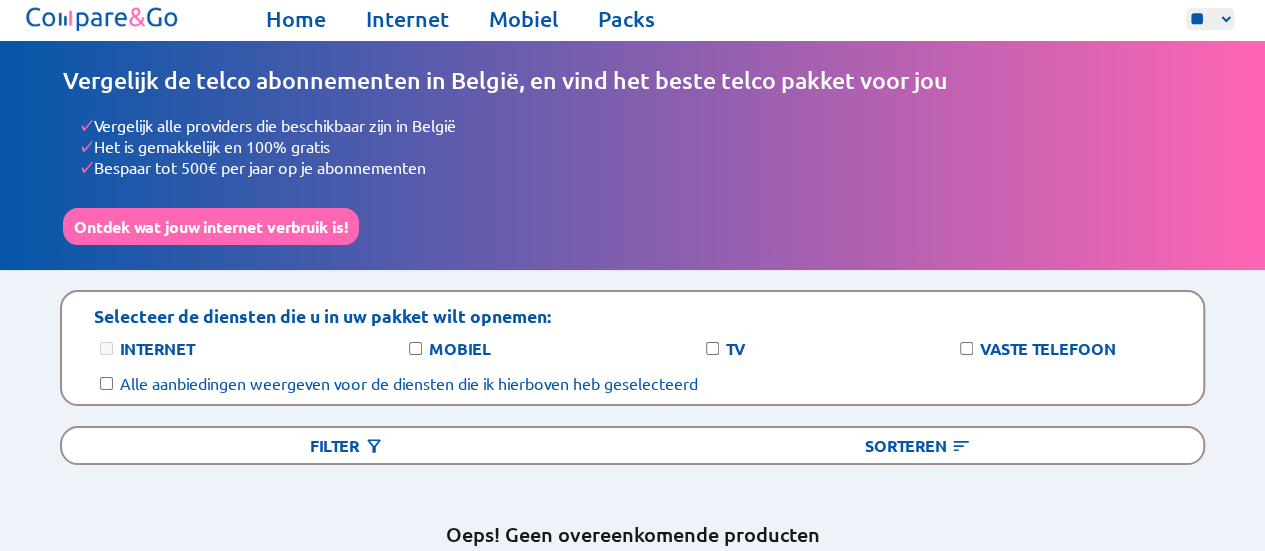 scroll, scrollTop: 0, scrollLeft: 0, axis: both 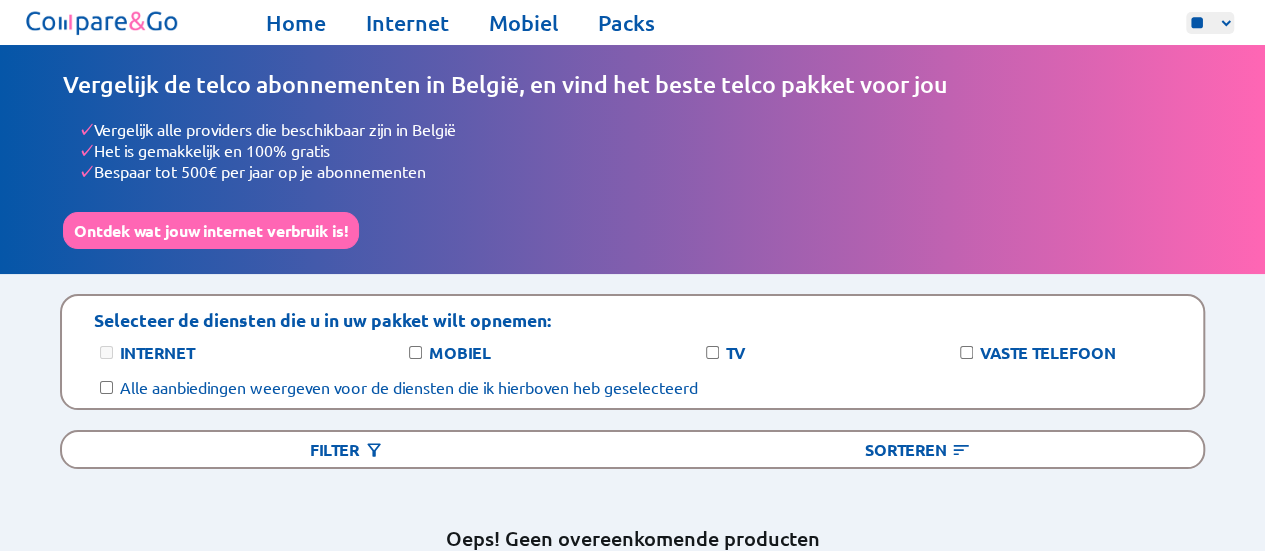 click on "**
**
**" at bounding box center [1210, 23] 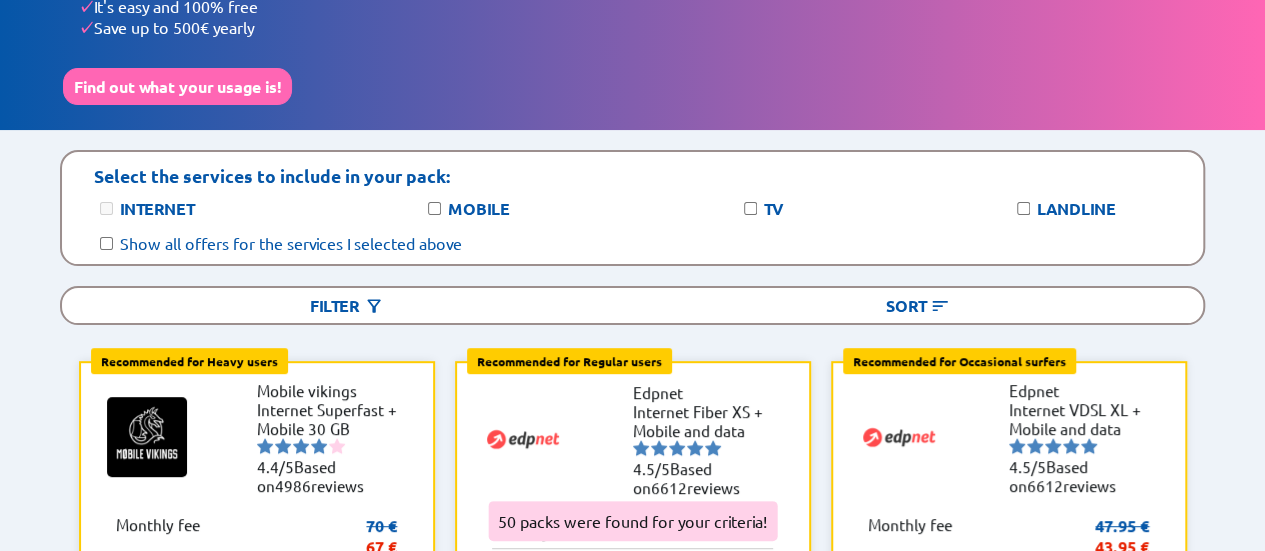 scroll, scrollTop: 125, scrollLeft: 0, axis: vertical 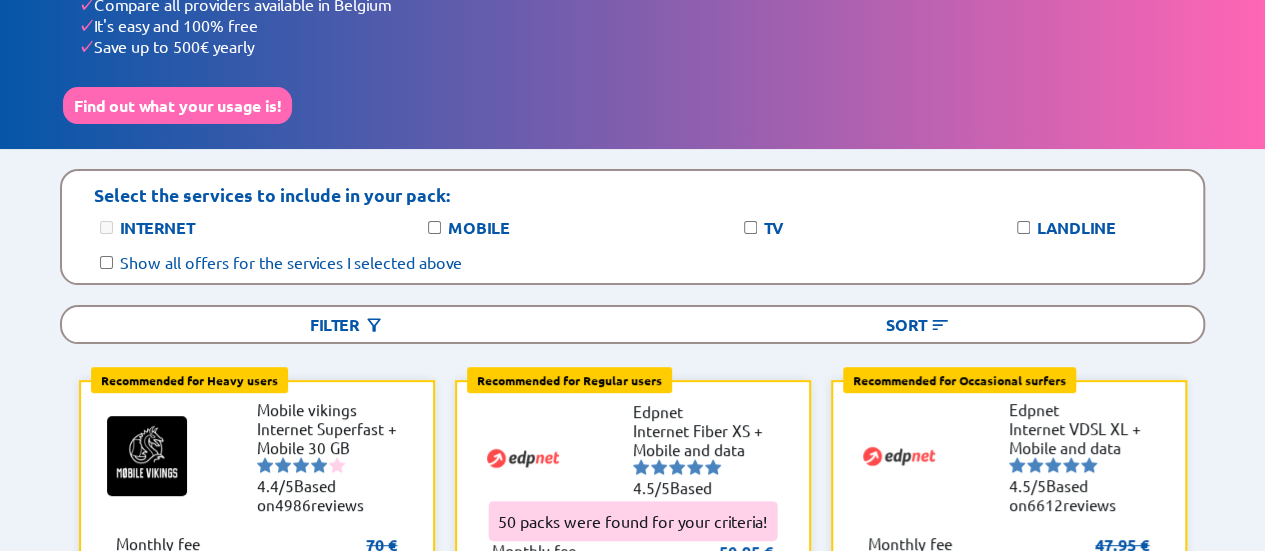 click on "Mobile" at bounding box center [494, 227] 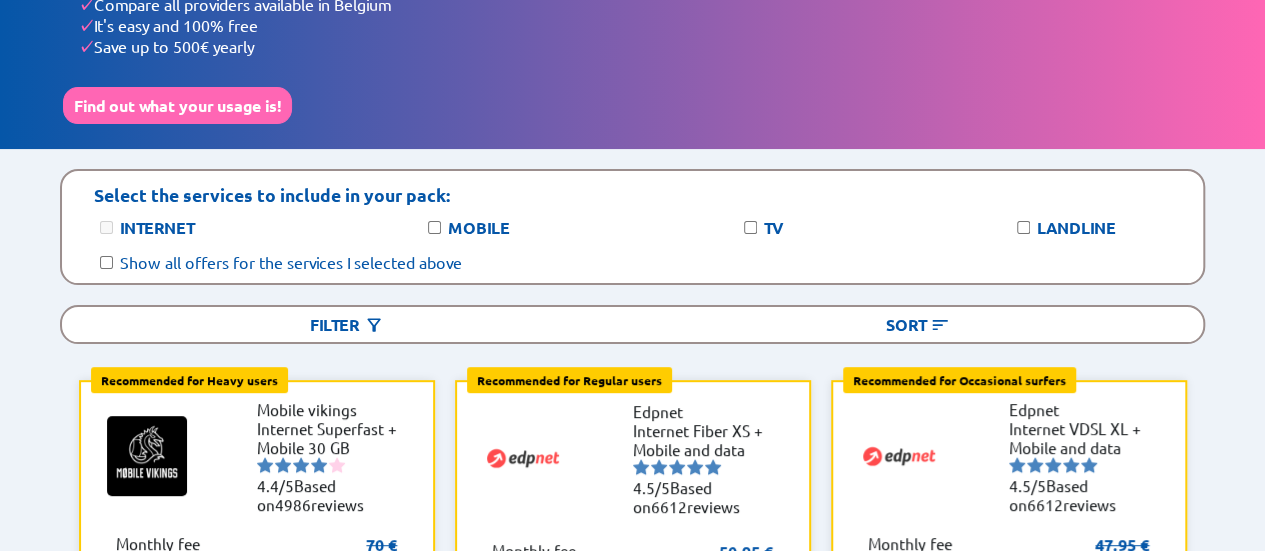 click on "Mobile" at bounding box center [479, 227] 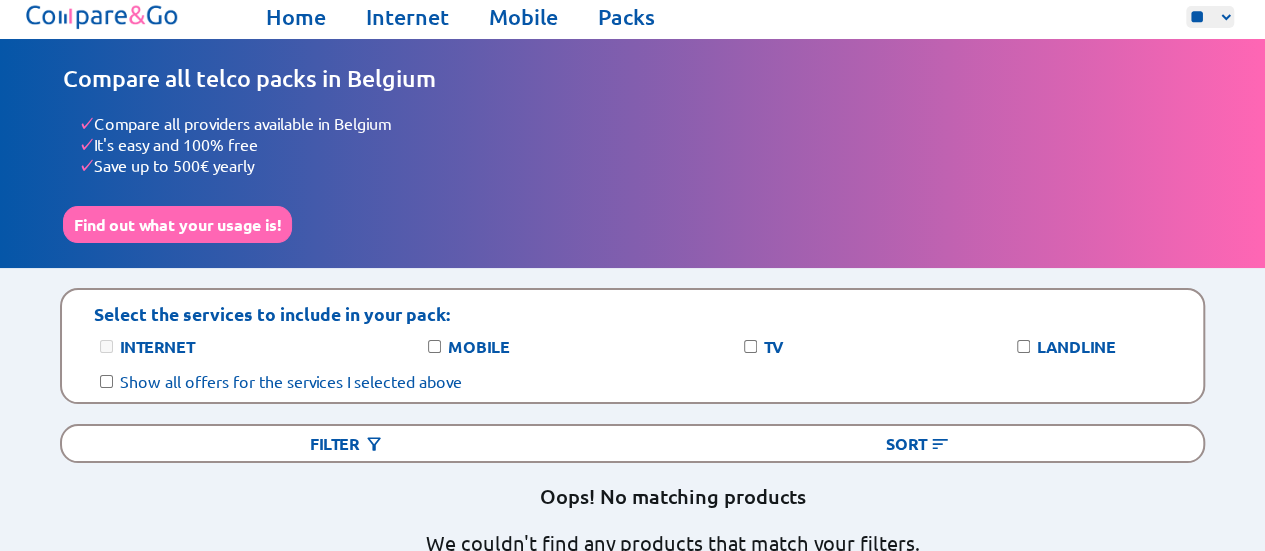 scroll, scrollTop: 0, scrollLeft: 0, axis: both 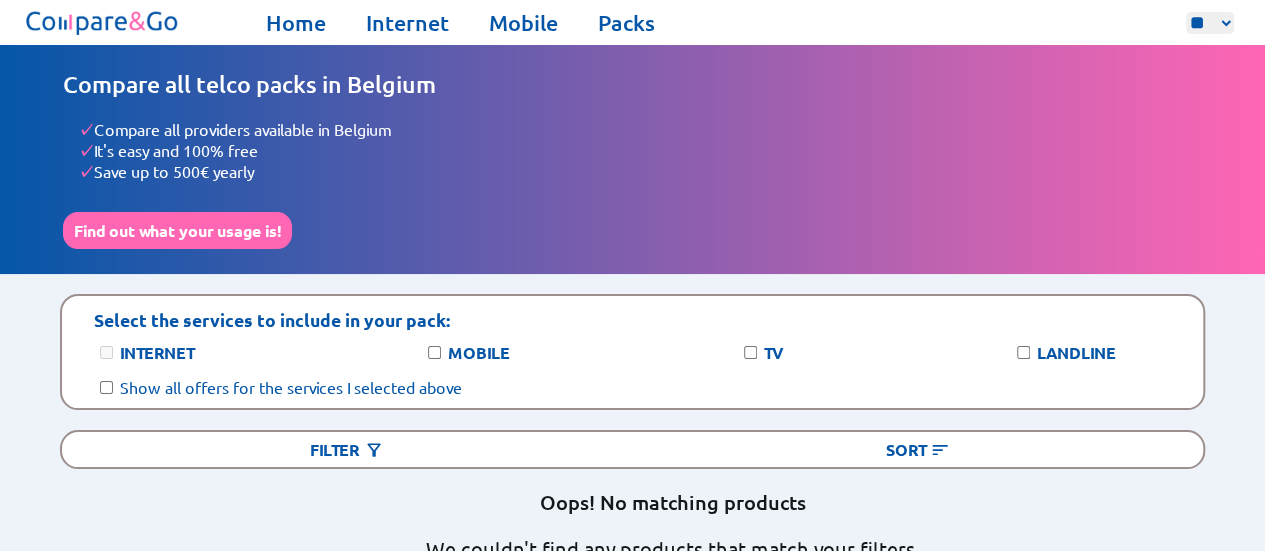 click on "**
**
**" at bounding box center (1210, 23) 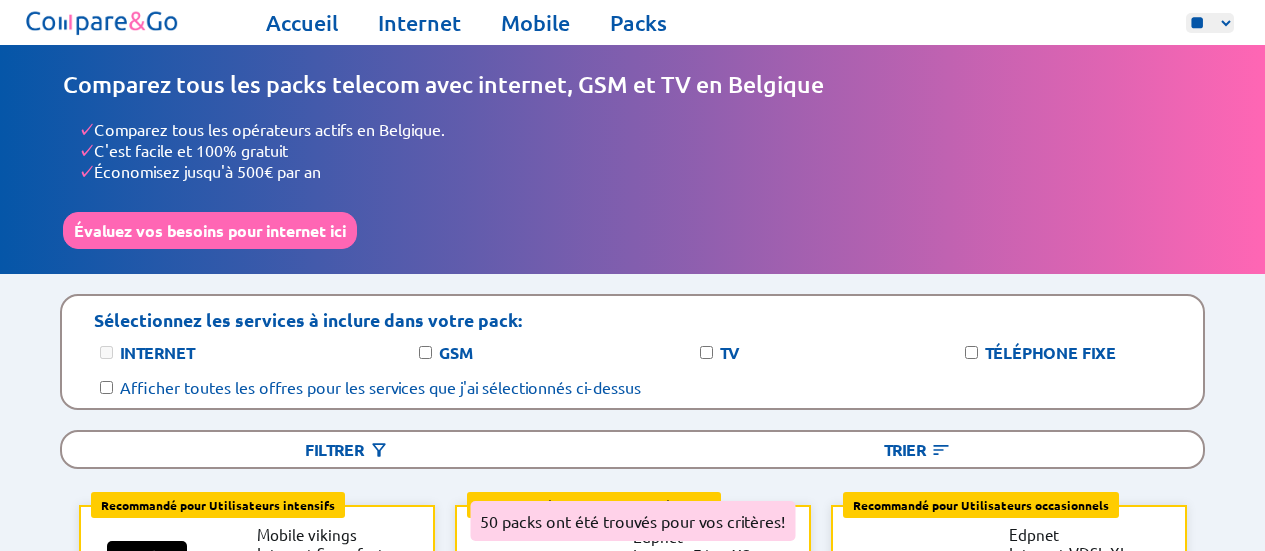 select on "**" 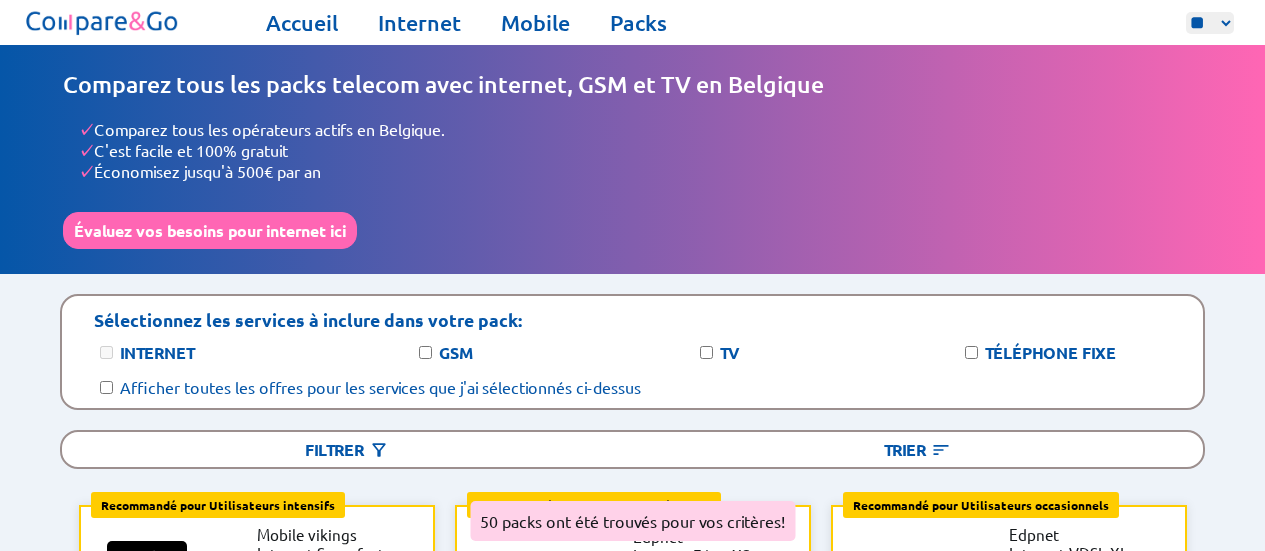 scroll, scrollTop: 0, scrollLeft: 0, axis: both 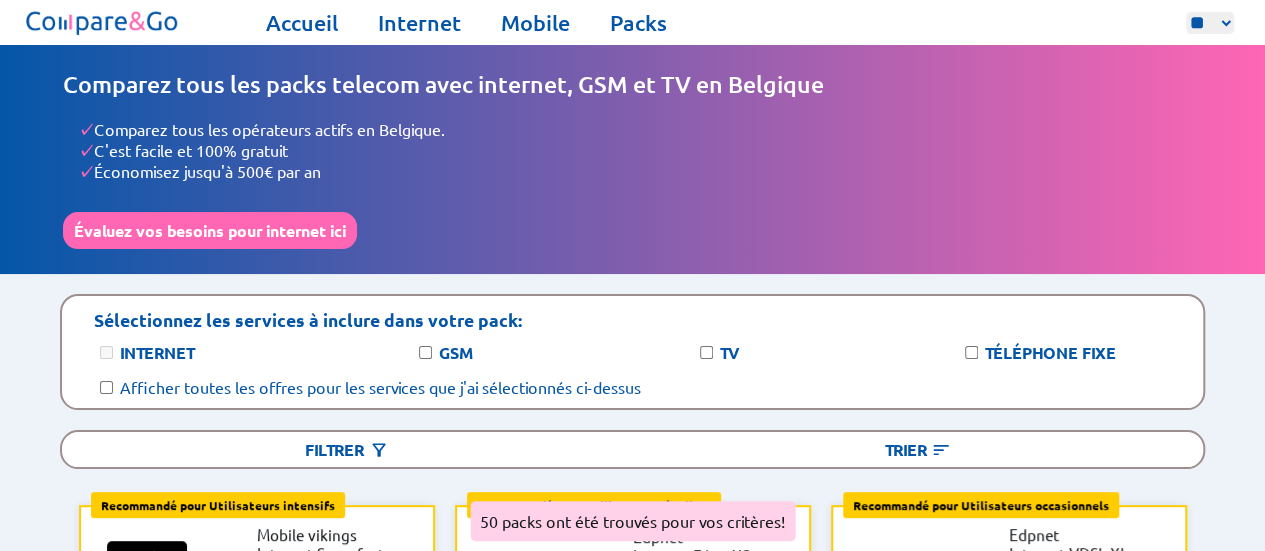 click on "GSM" at bounding box center [456, 352] 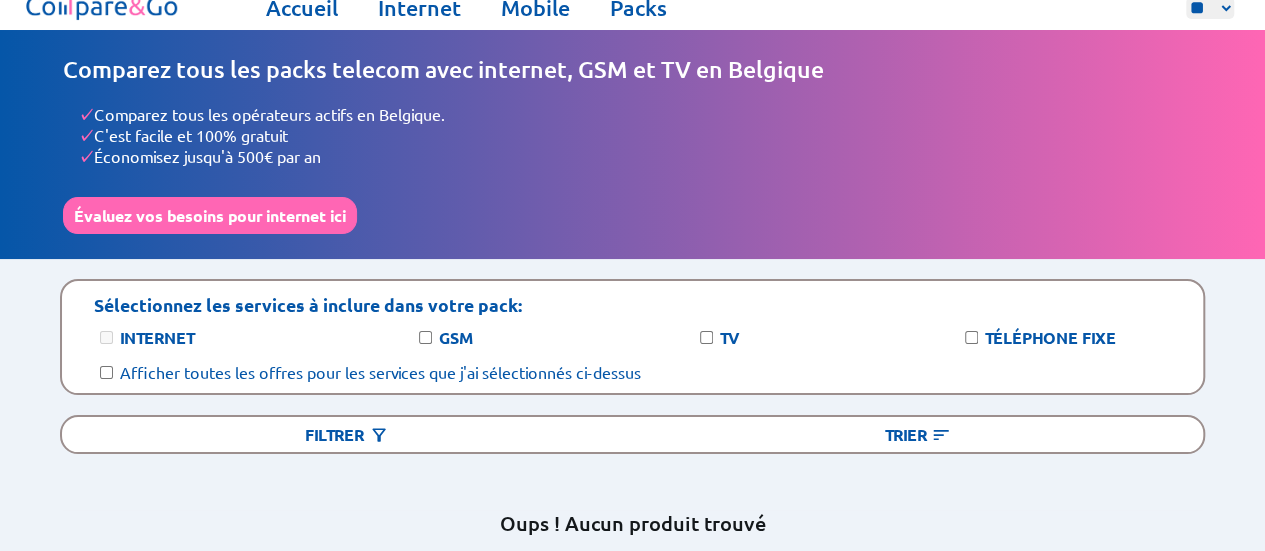 scroll, scrollTop: 0, scrollLeft: 0, axis: both 